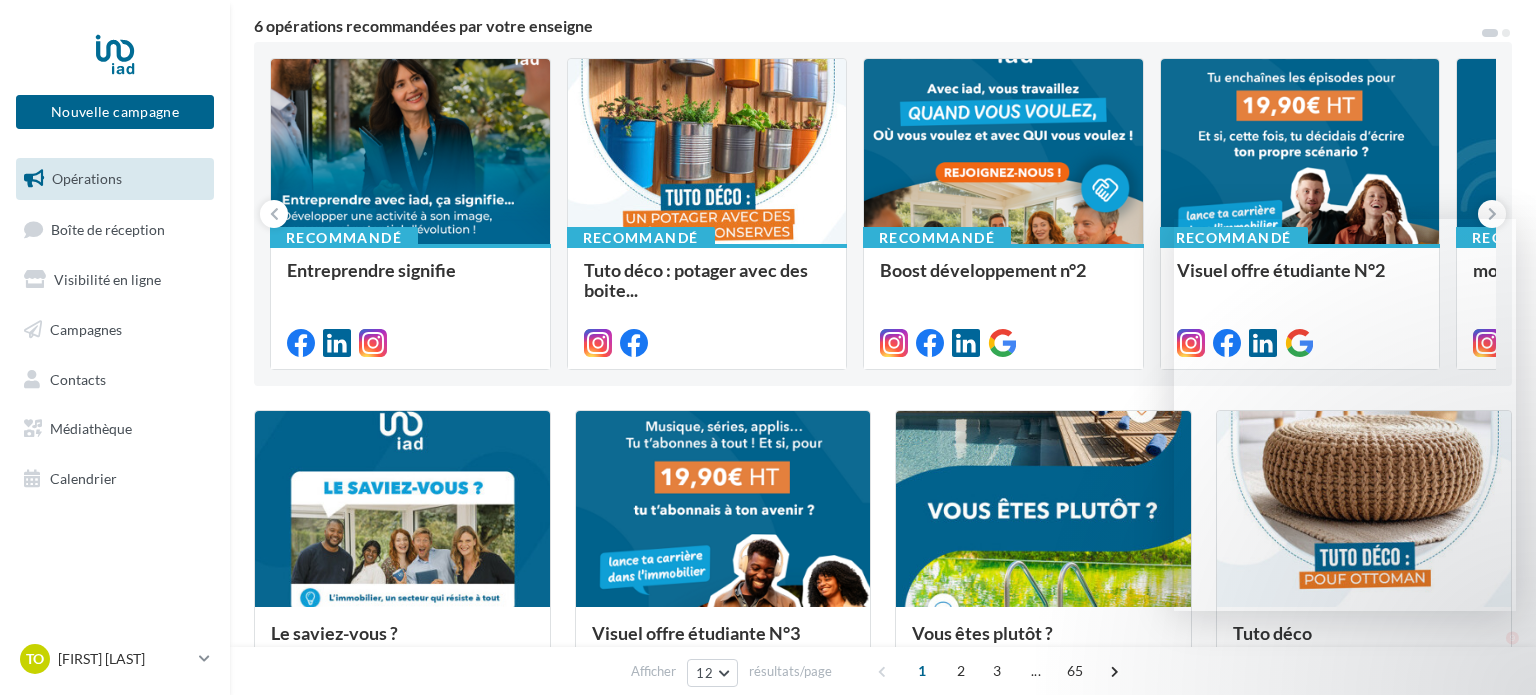 scroll, scrollTop: 180, scrollLeft: 0, axis: vertical 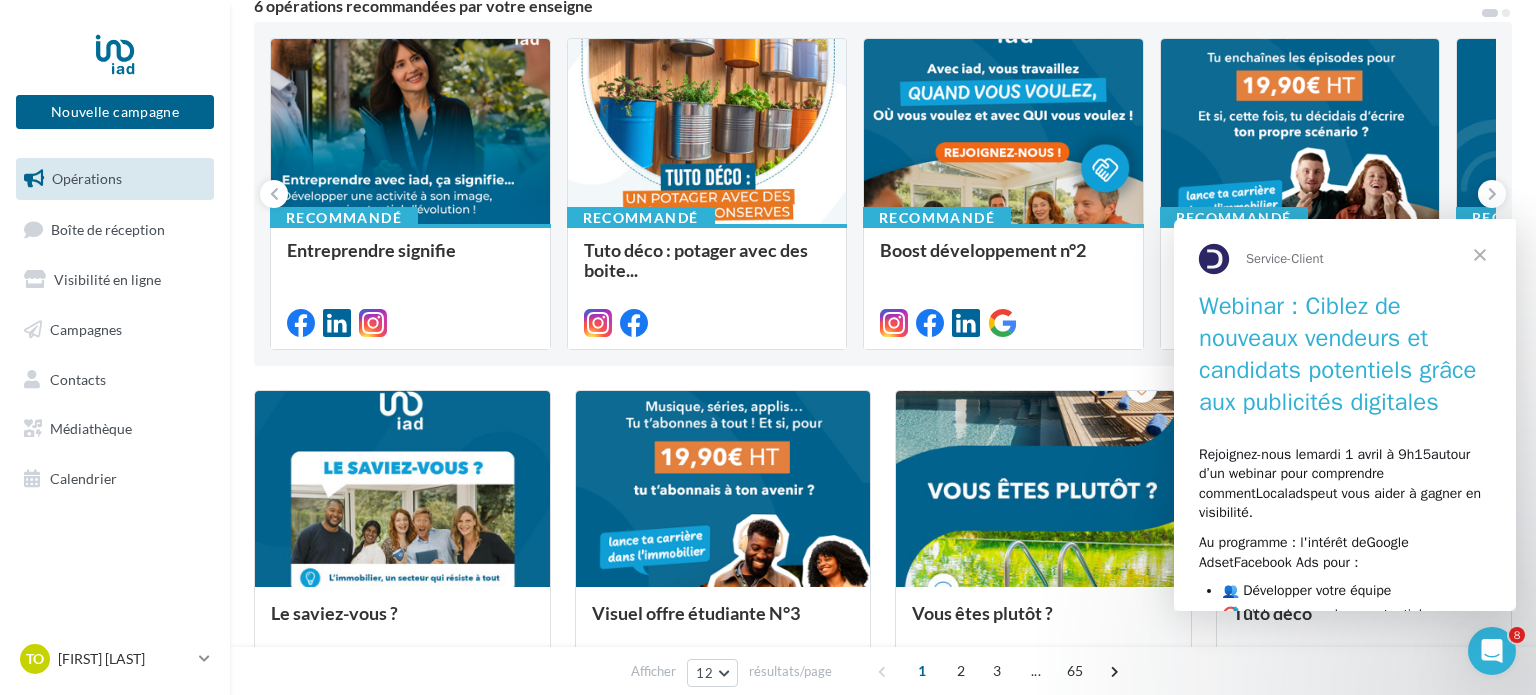 click at bounding box center (1480, 255) 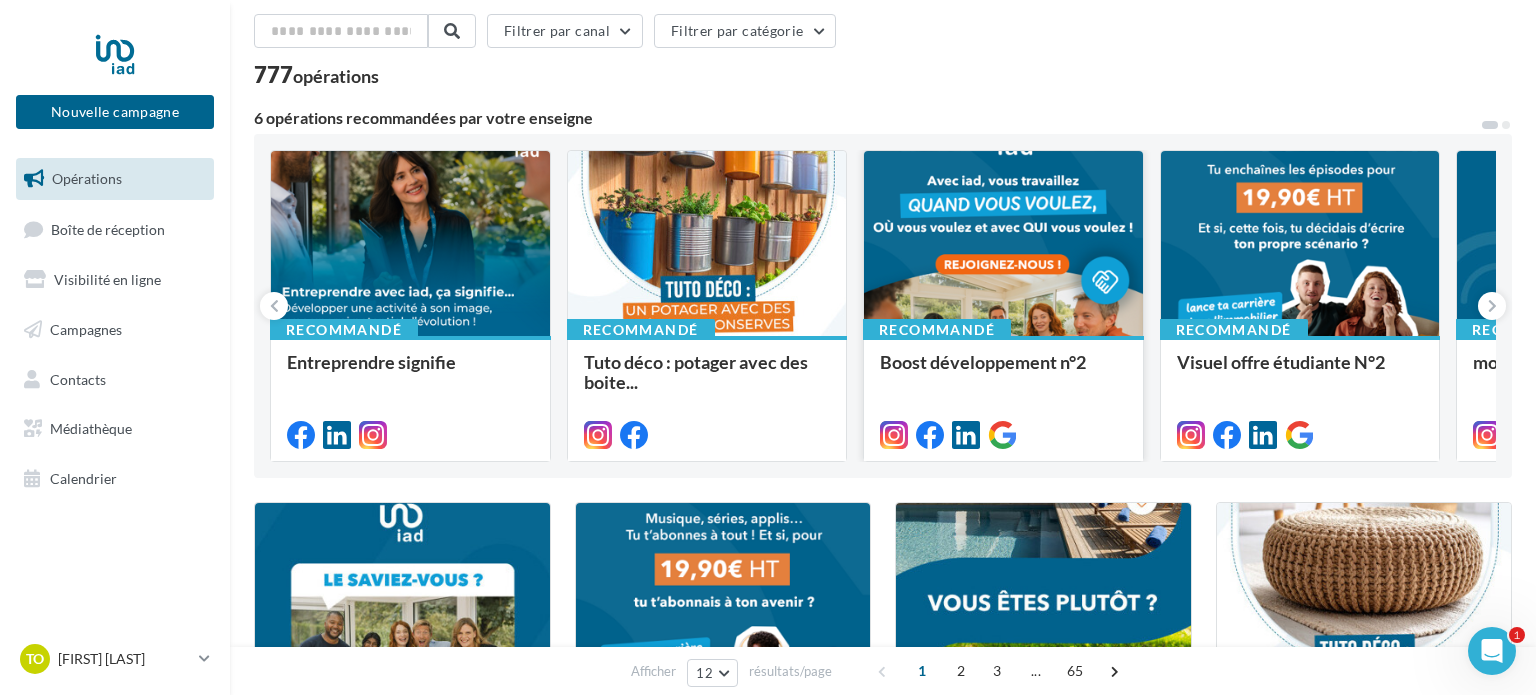 scroll, scrollTop: 79, scrollLeft: 0, axis: vertical 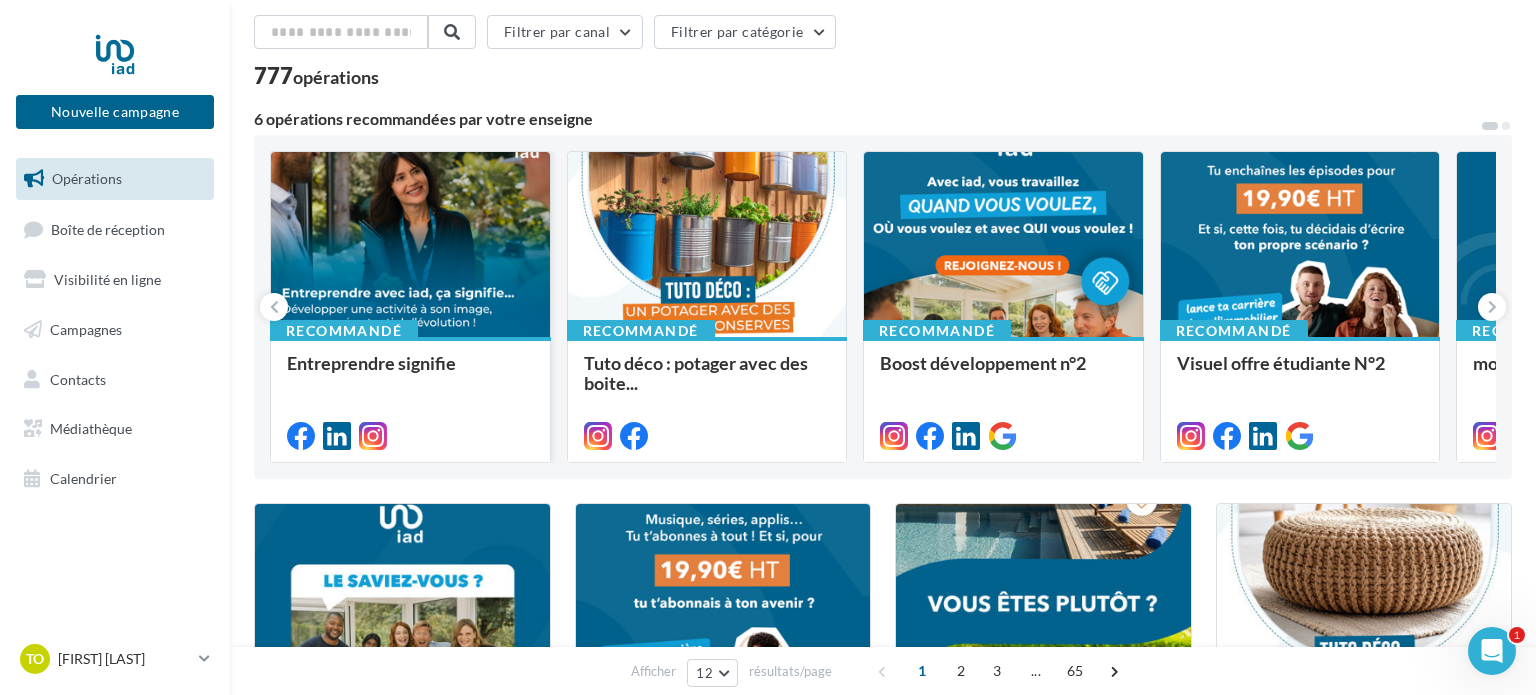 click at bounding box center (410, 245) 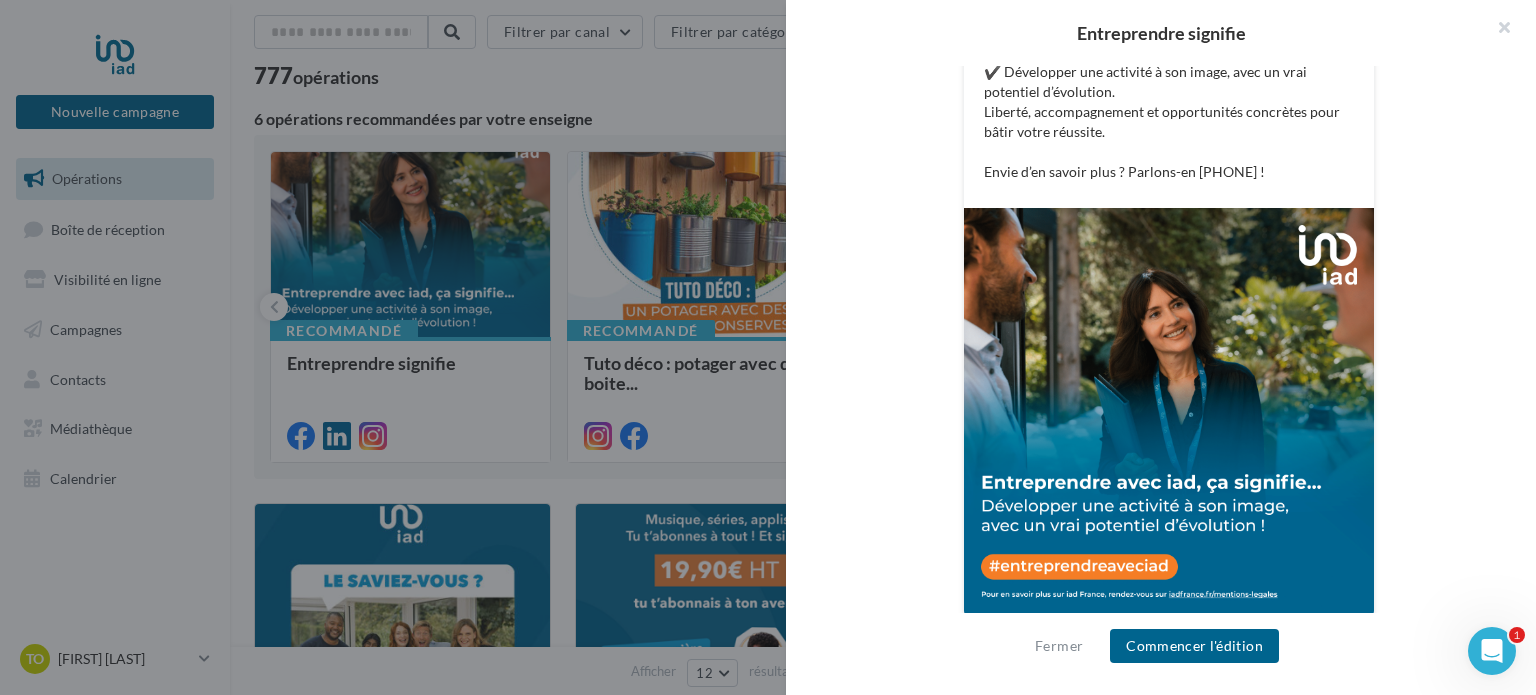 scroll, scrollTop: 484, scrollLeft: 0, axis: vertical 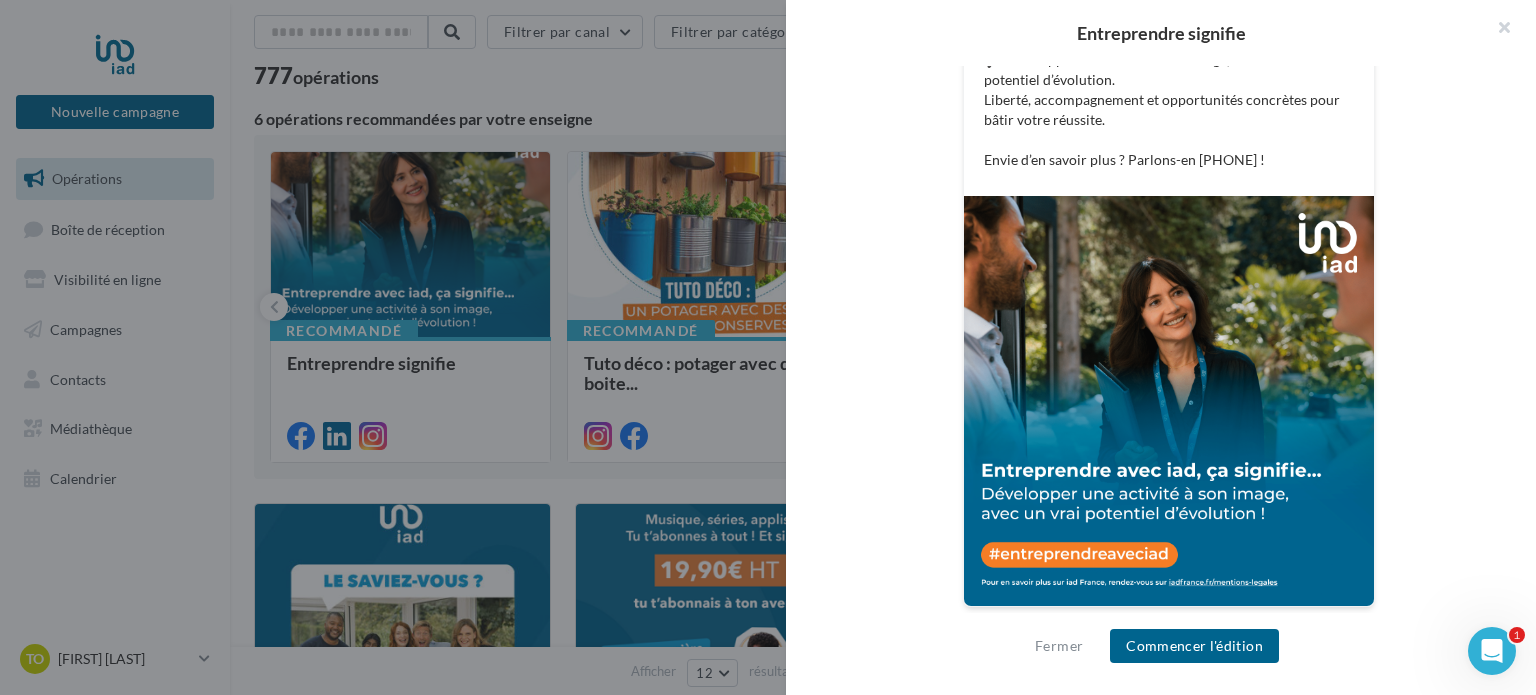click at bounding box center (768, 347) 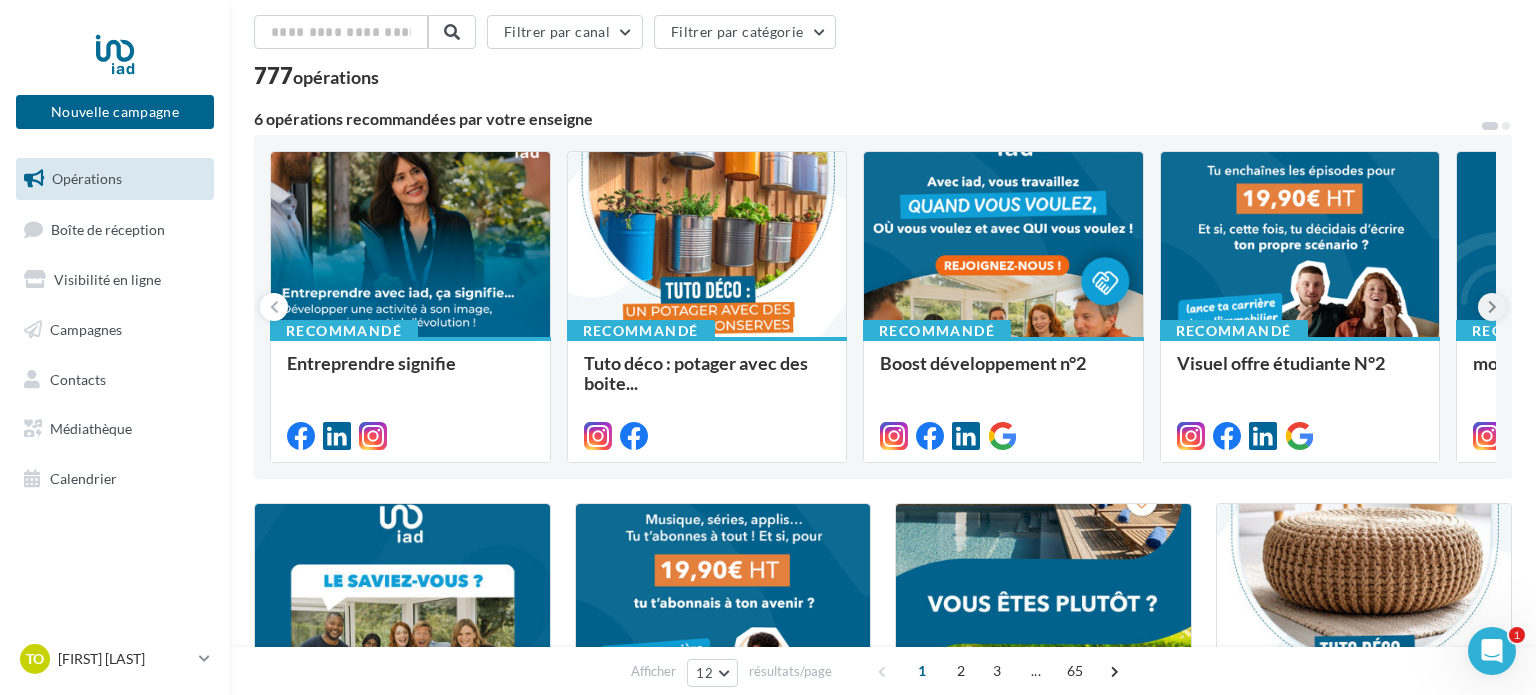 click at bounding box center [1492, 307] 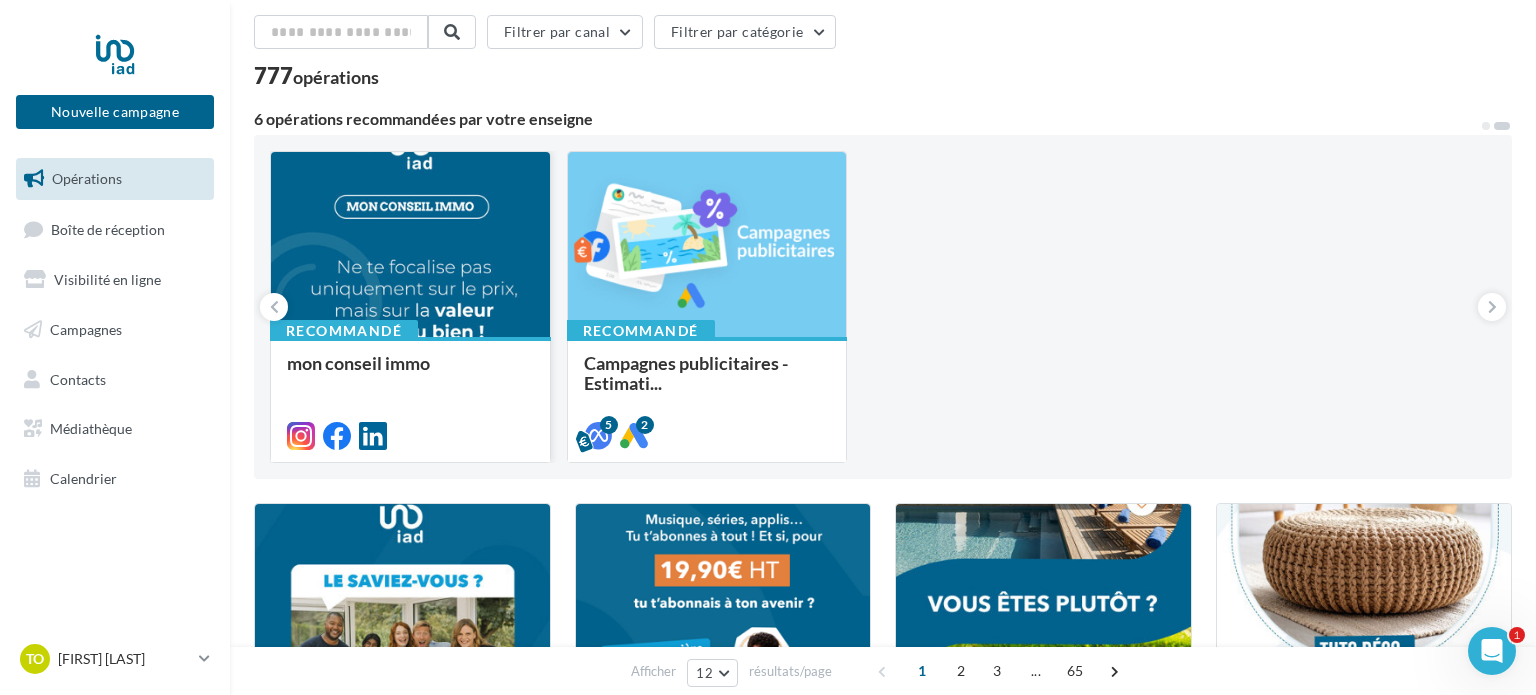 click at bounding box center (410, 245) 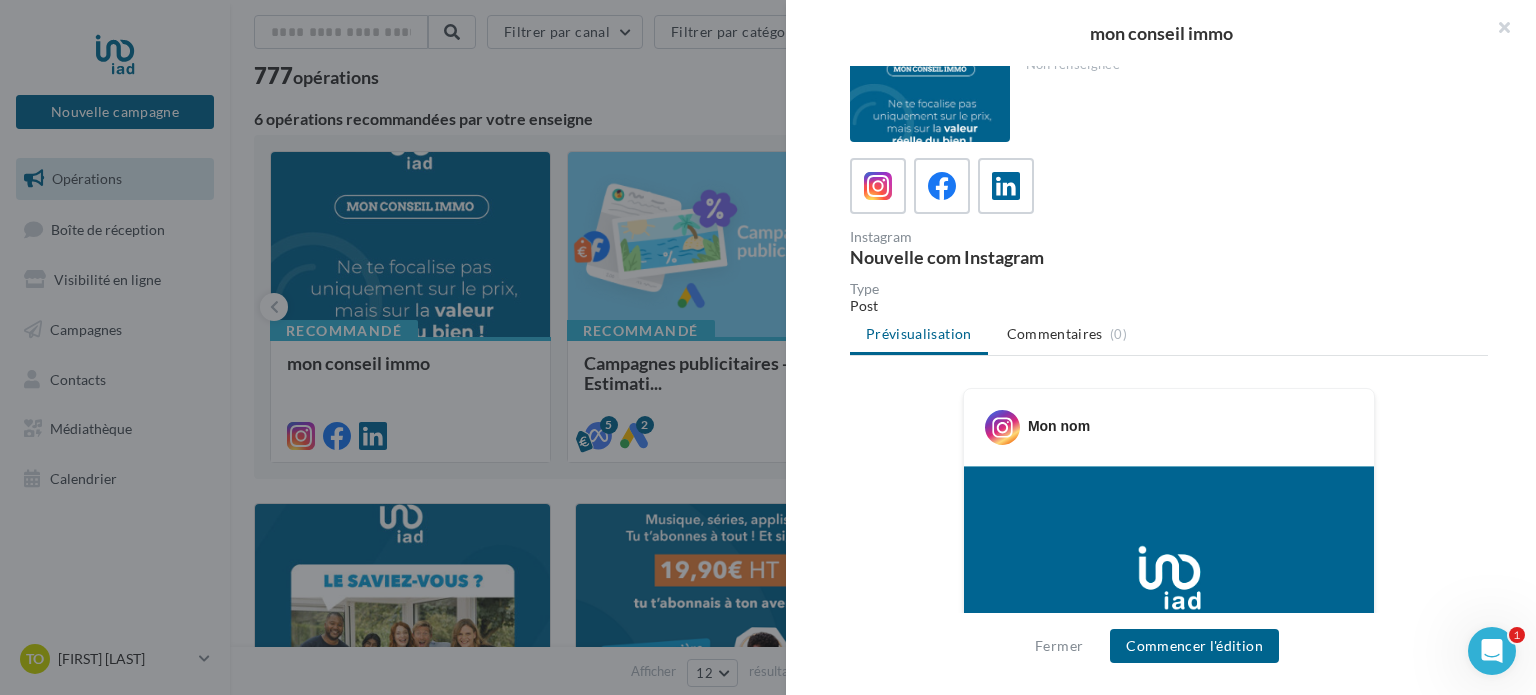 scroll, scrollTop: 0, scrollLeft: 0, axis: both 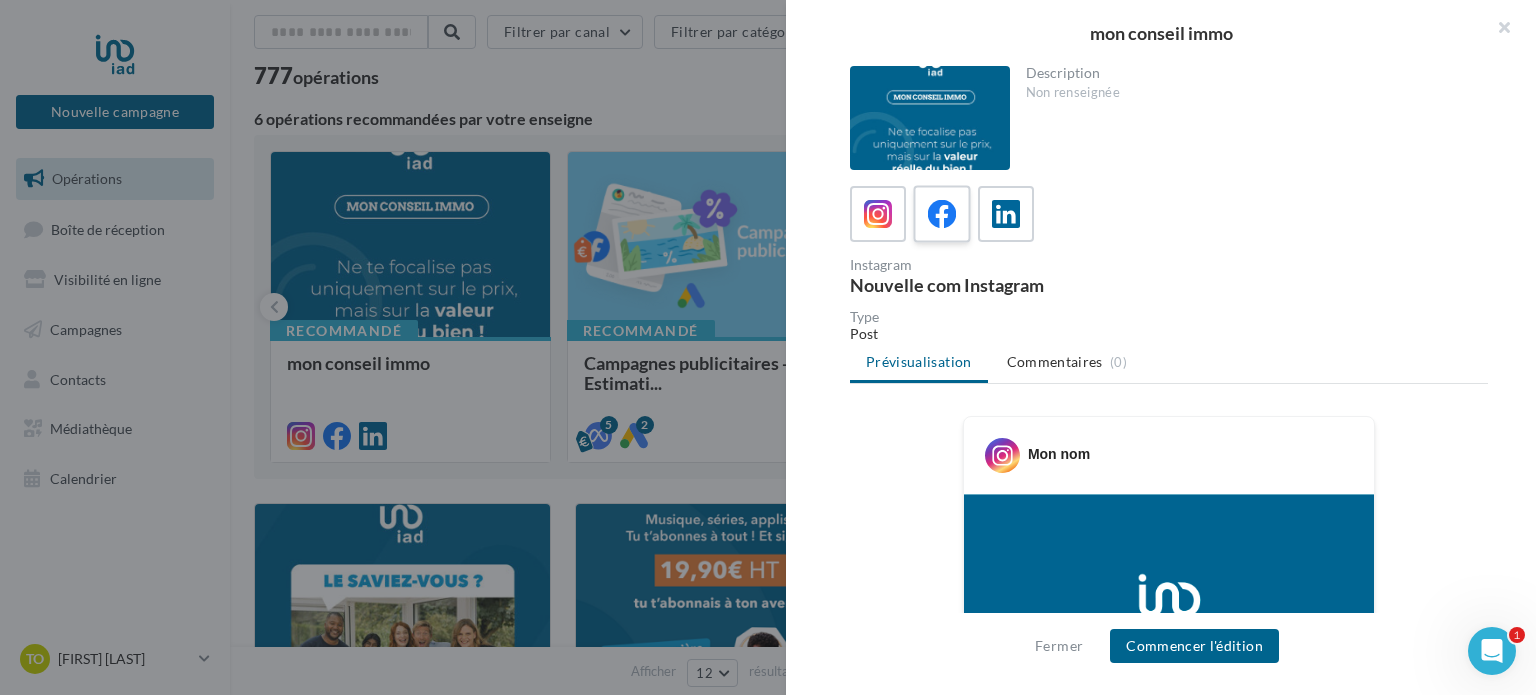 click at bounding box center [942, 214] 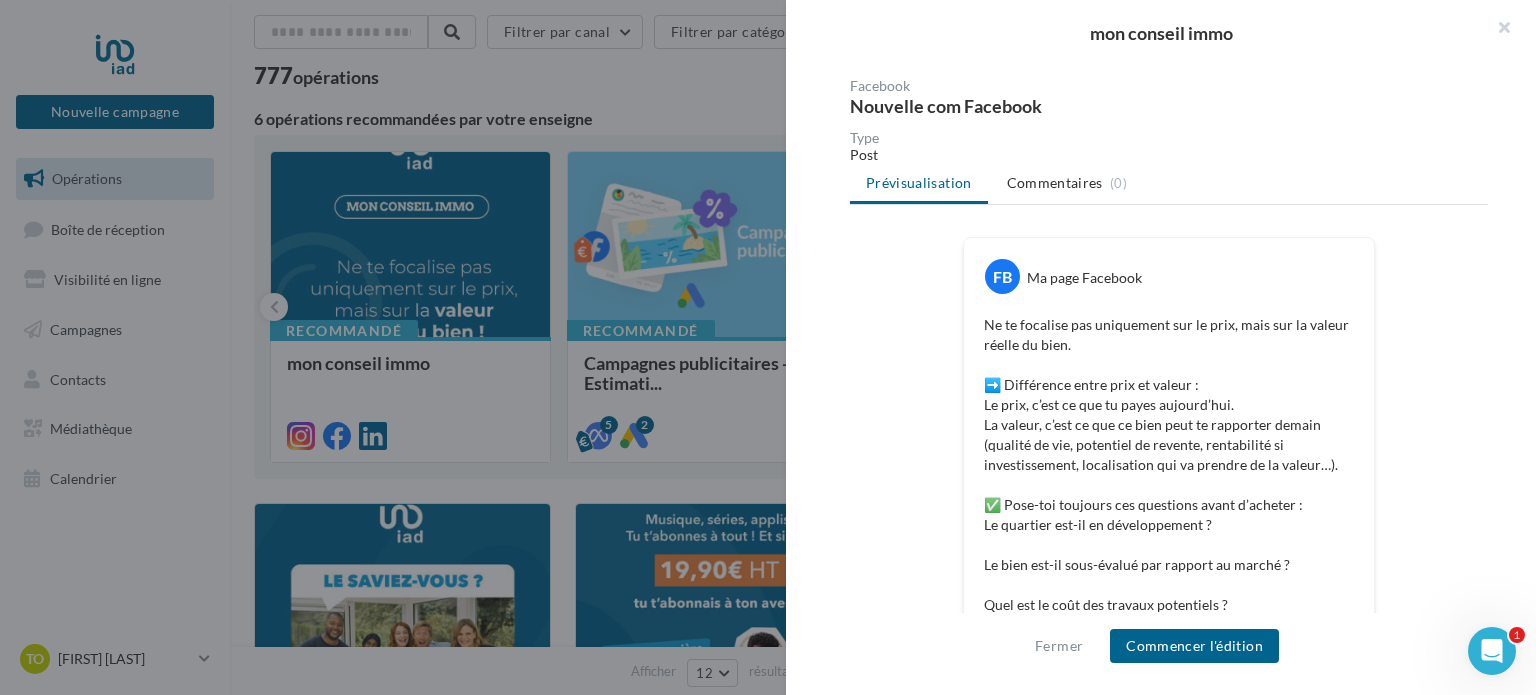 scroll, scrollTop: 578, scrollLeft: 0, axis: vertical 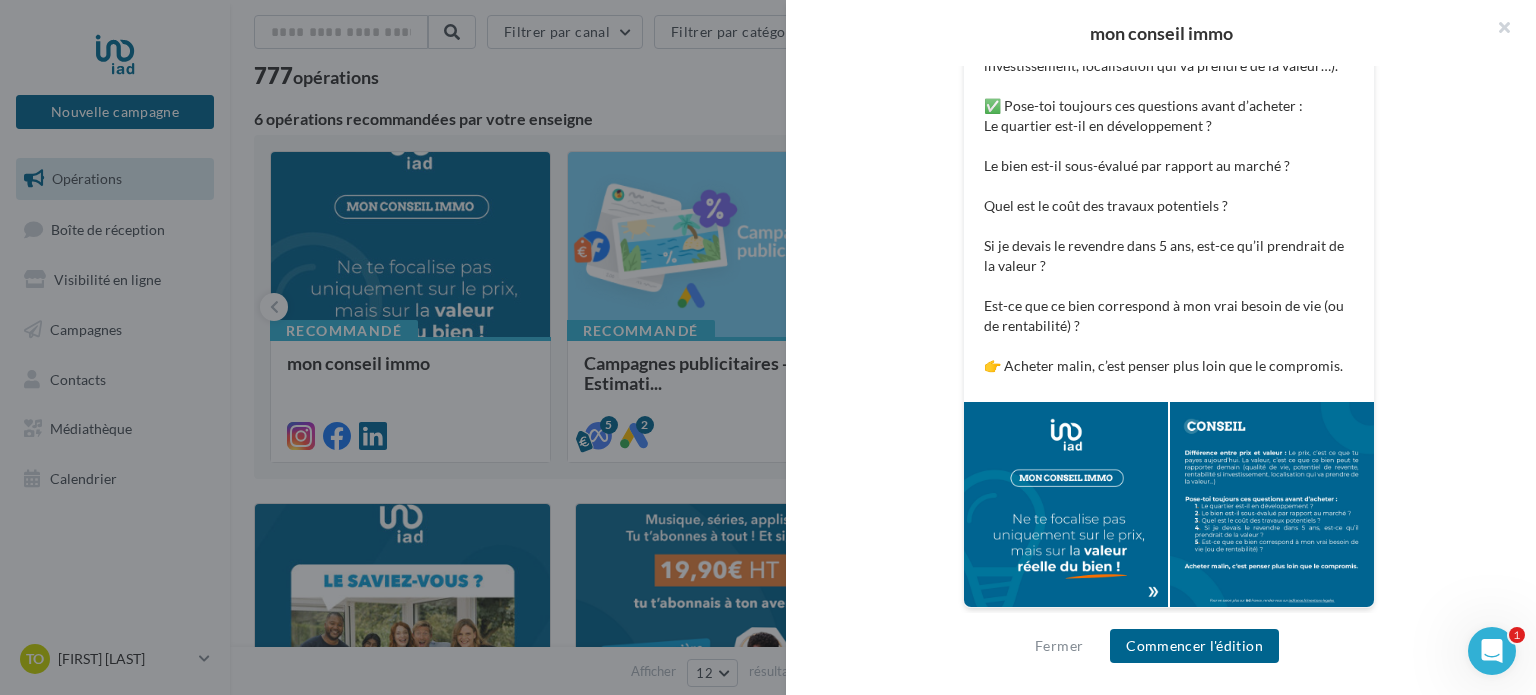 click at bounding box center [768, 347] 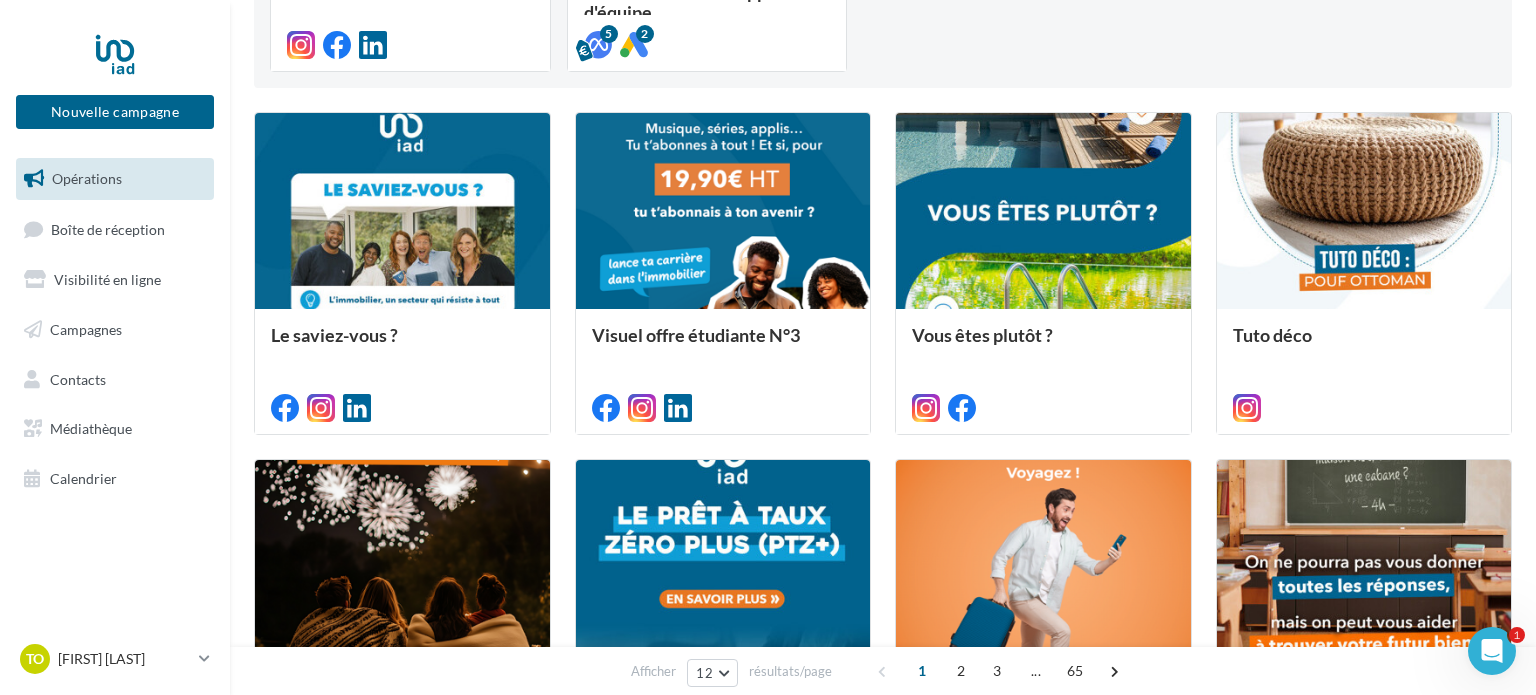 scroll, scrollTop: 475, scrollLeft: 0, axis: vertical 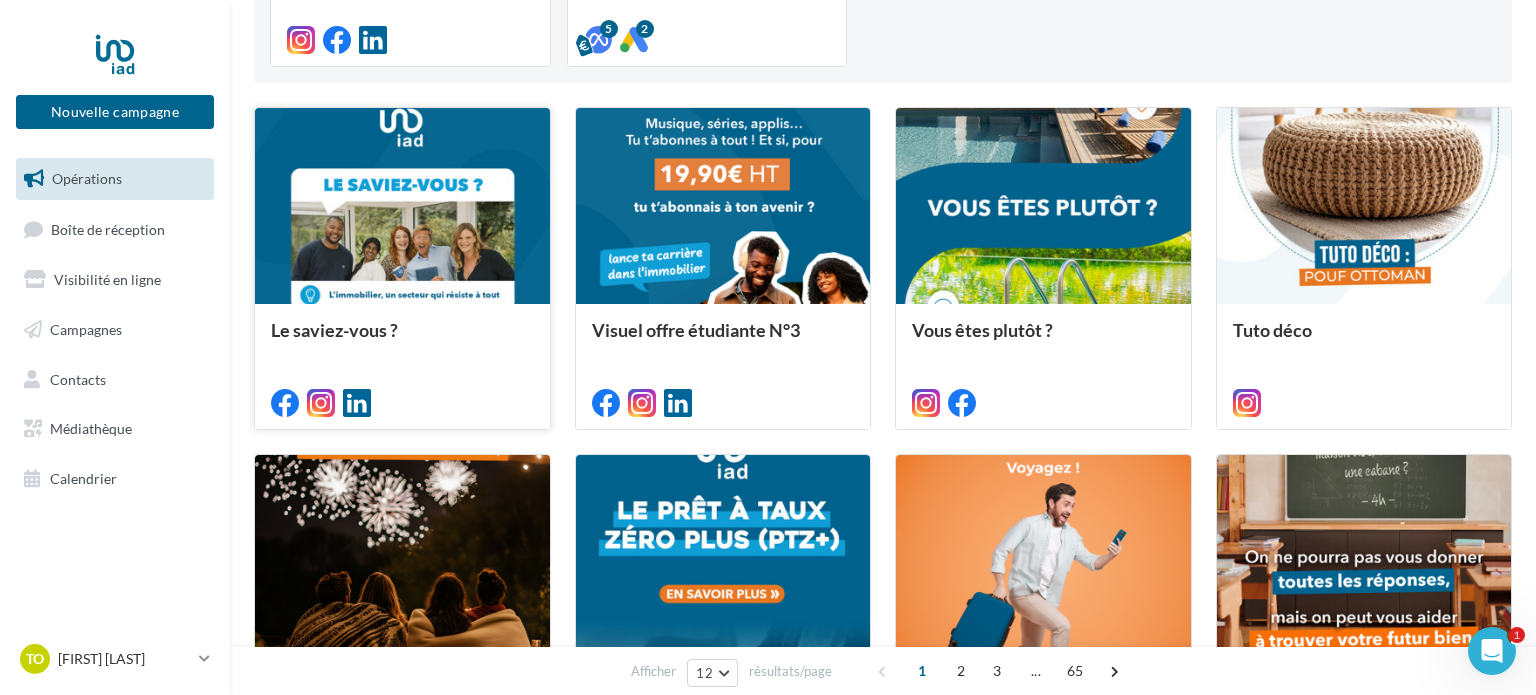 click at bounding box center (402, 207) 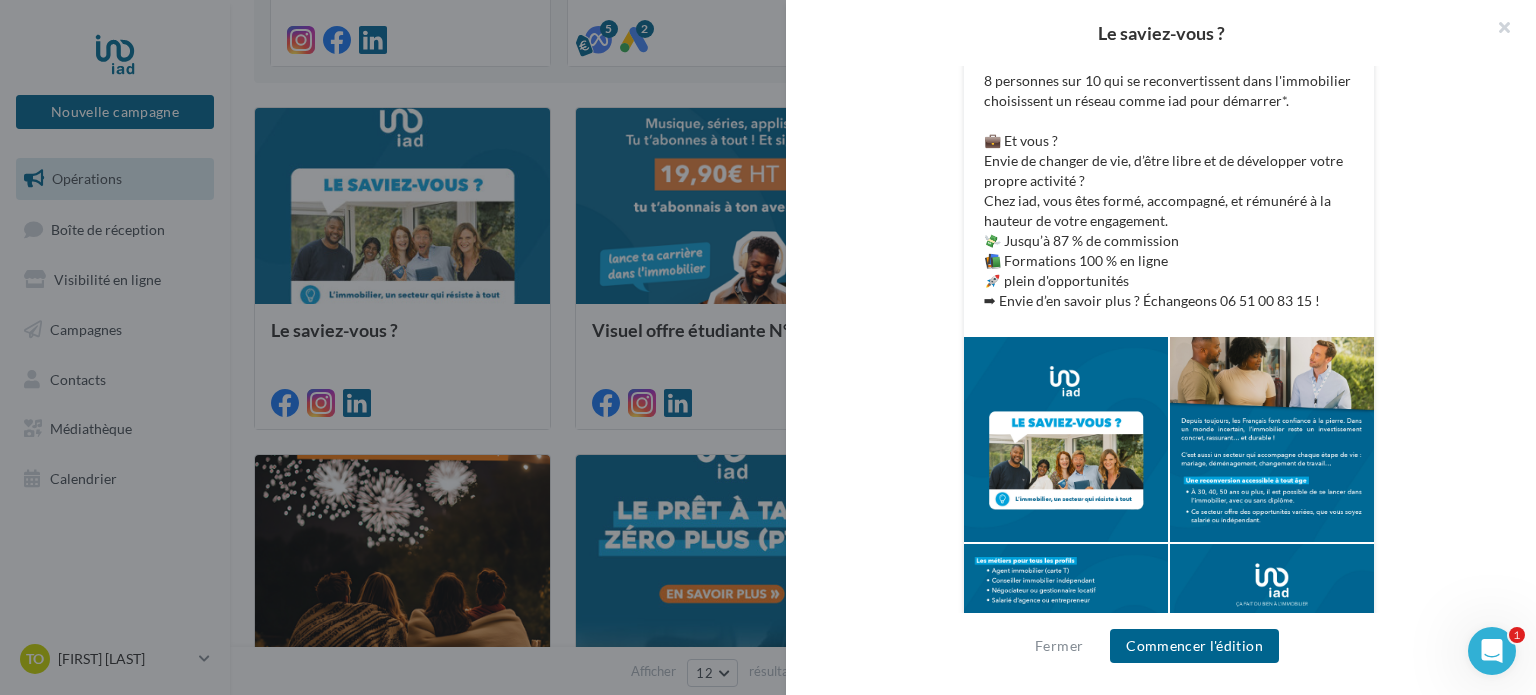 scroll, scrollTop: 605, scrollLeft: 0, axis: vertical 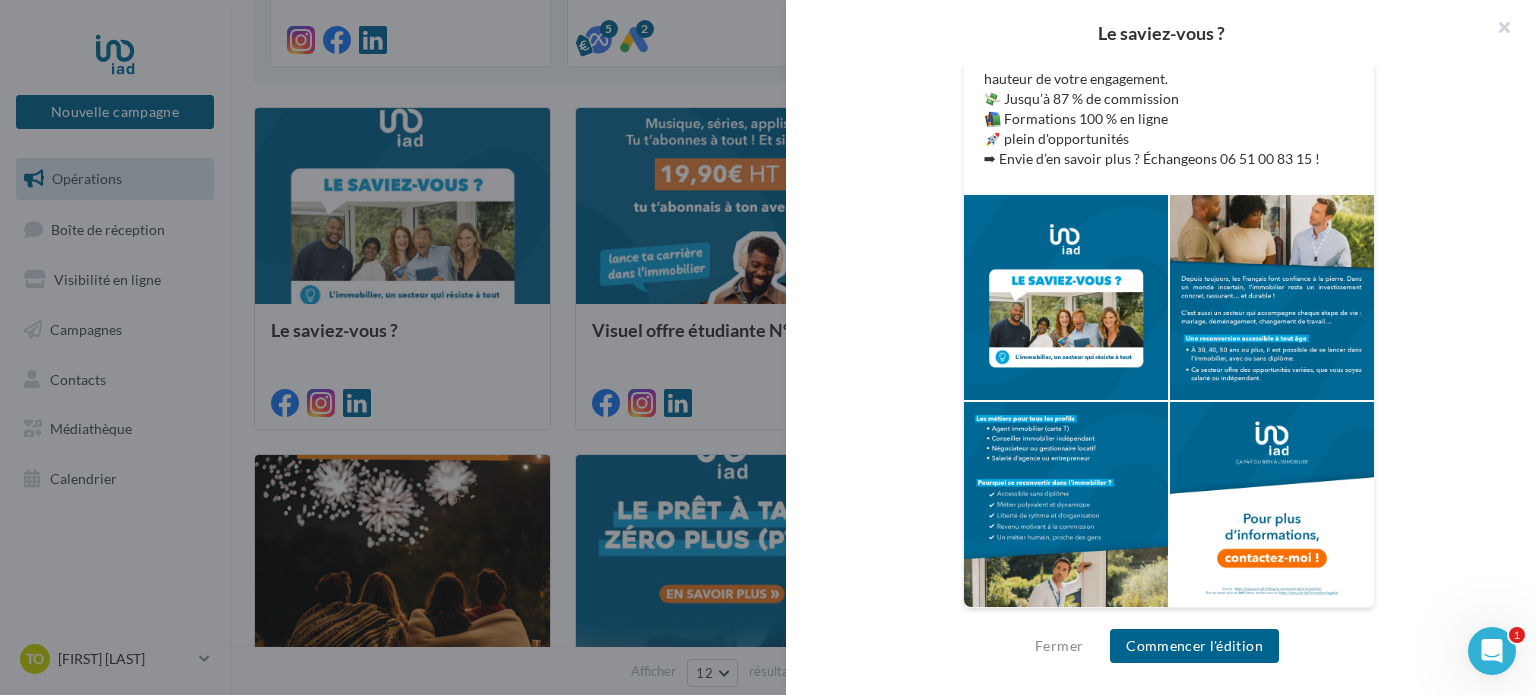 click at bounding box center (1066, 297) 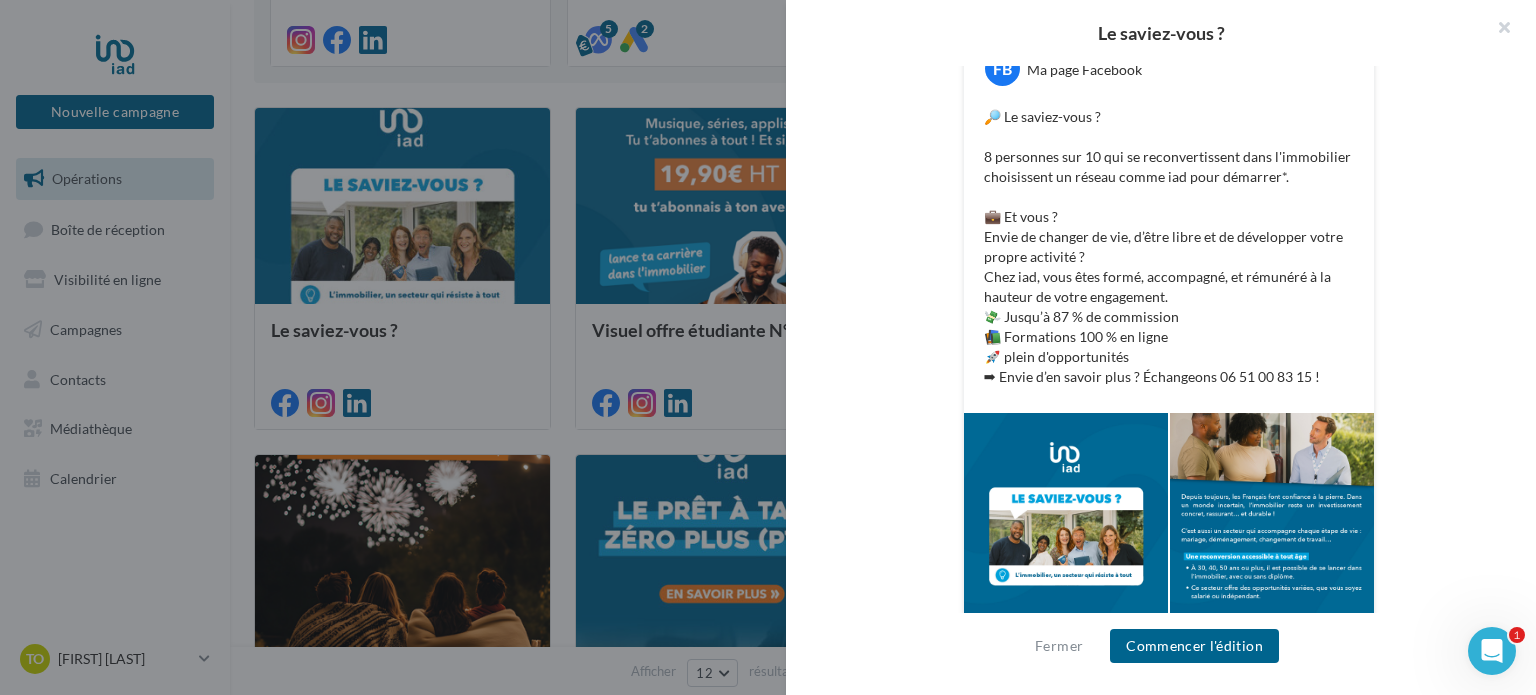 scroll, scrollTop: 390, scrollLeft: 0, axis: vertical 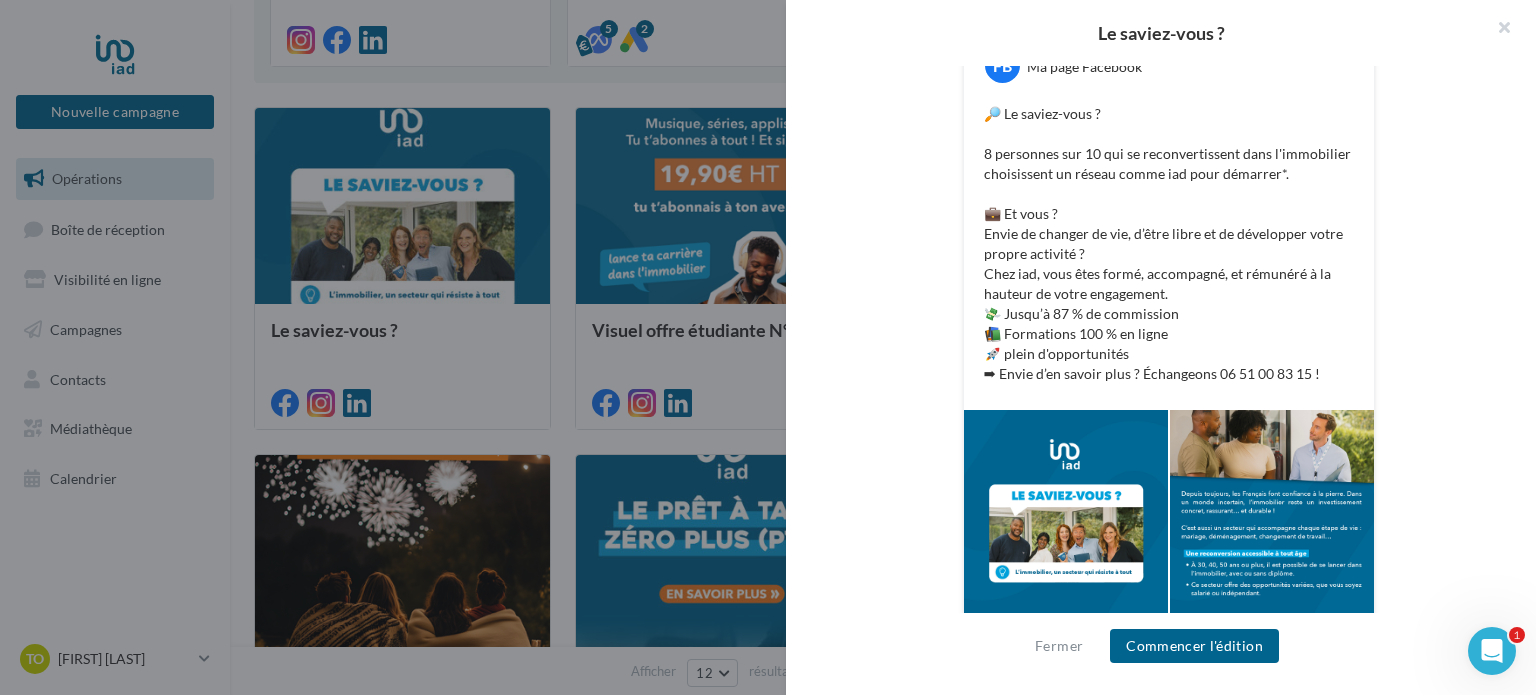 click at bounding box center (768, 347) 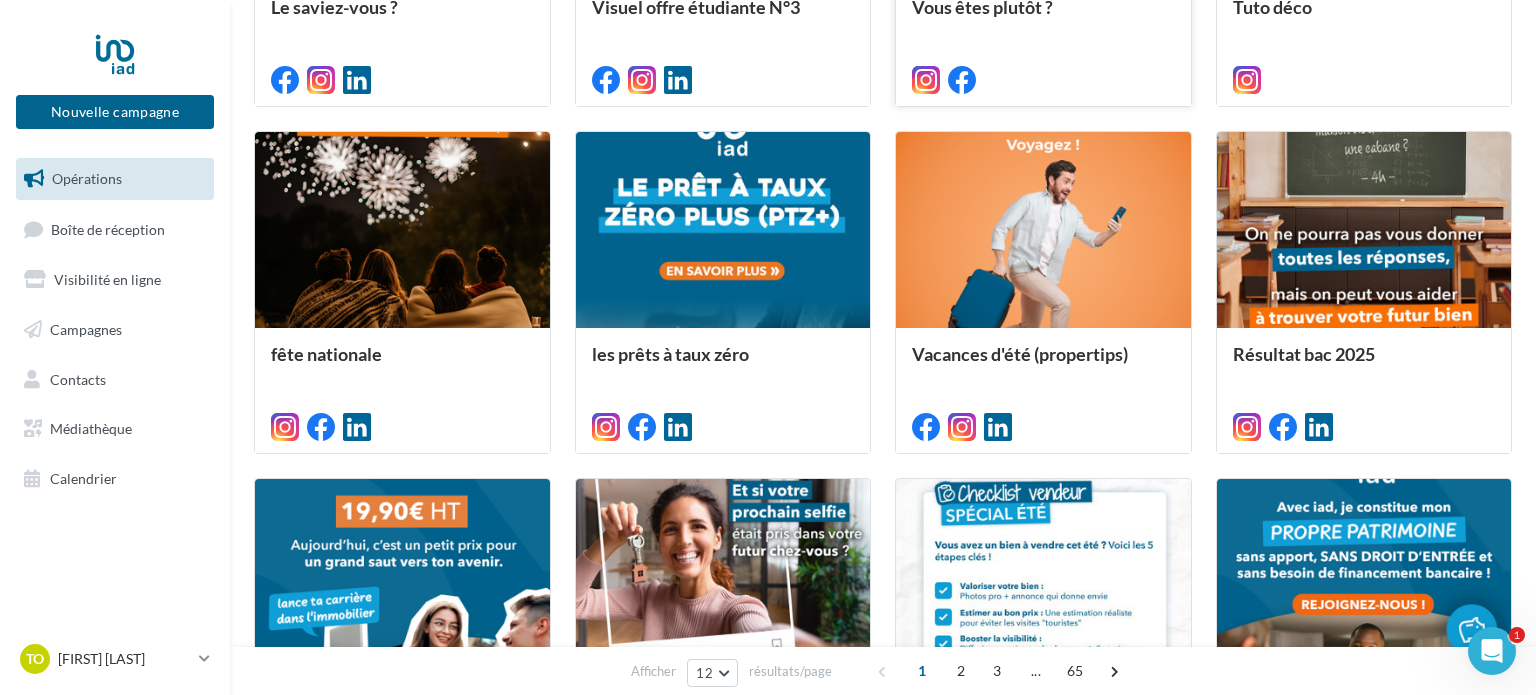 scroll, scrollTop: 803, scrollLeft: 0, axis: vertical 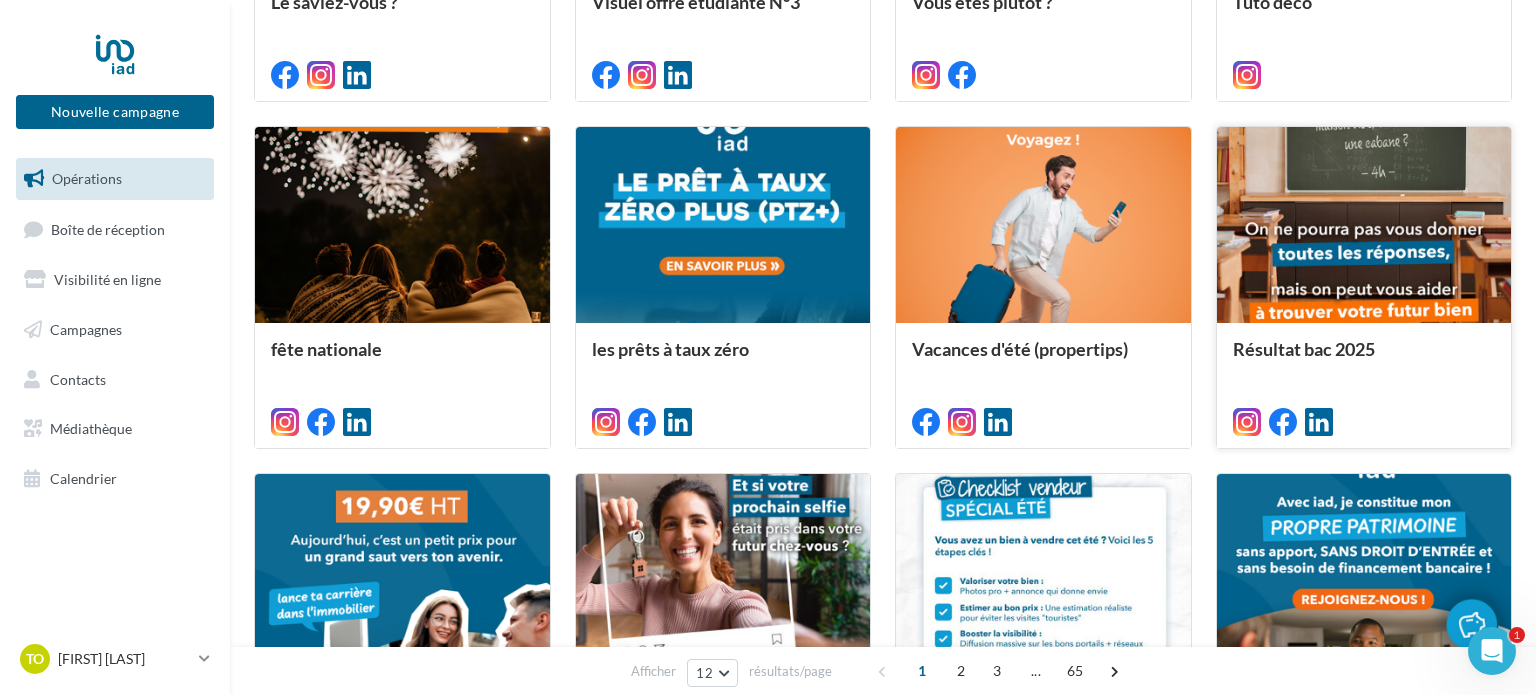click at bounding box center (1364, 226) 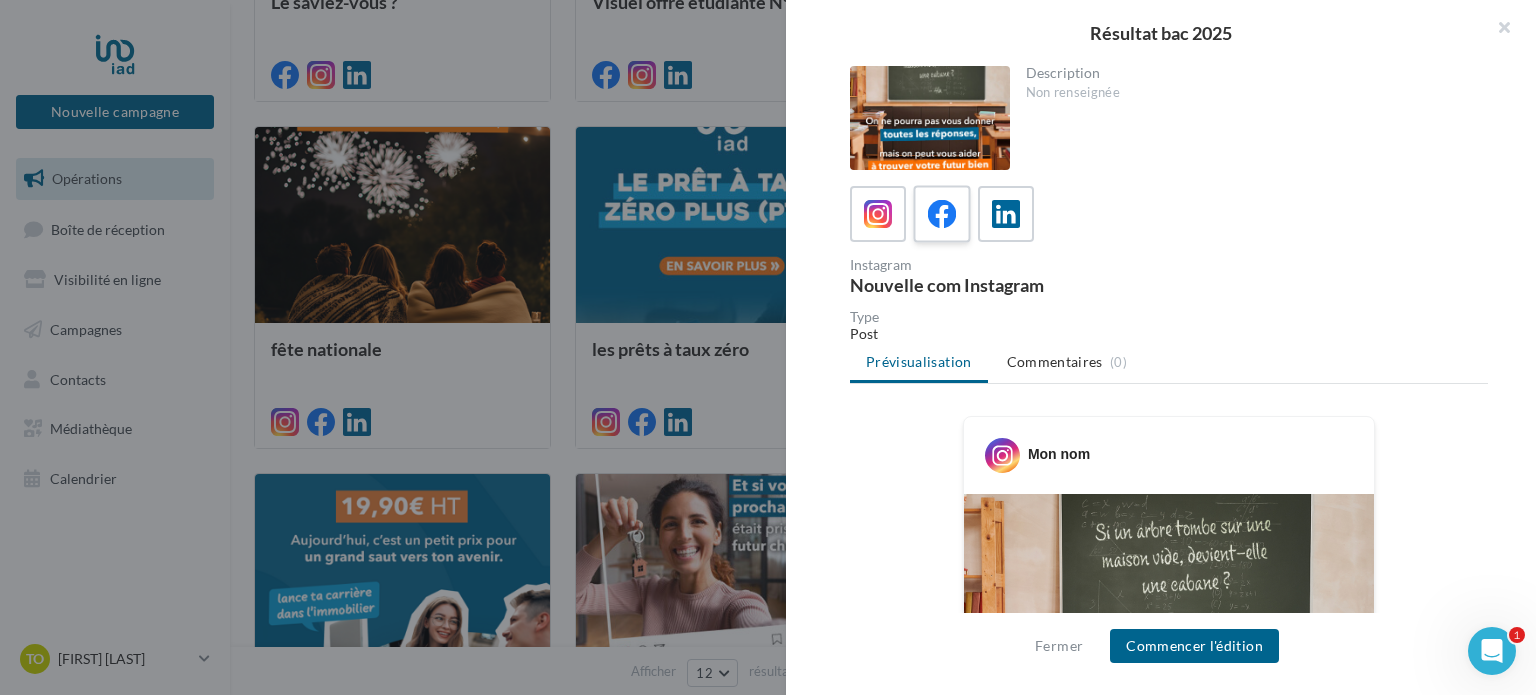 click at bounding box center (942, 214) 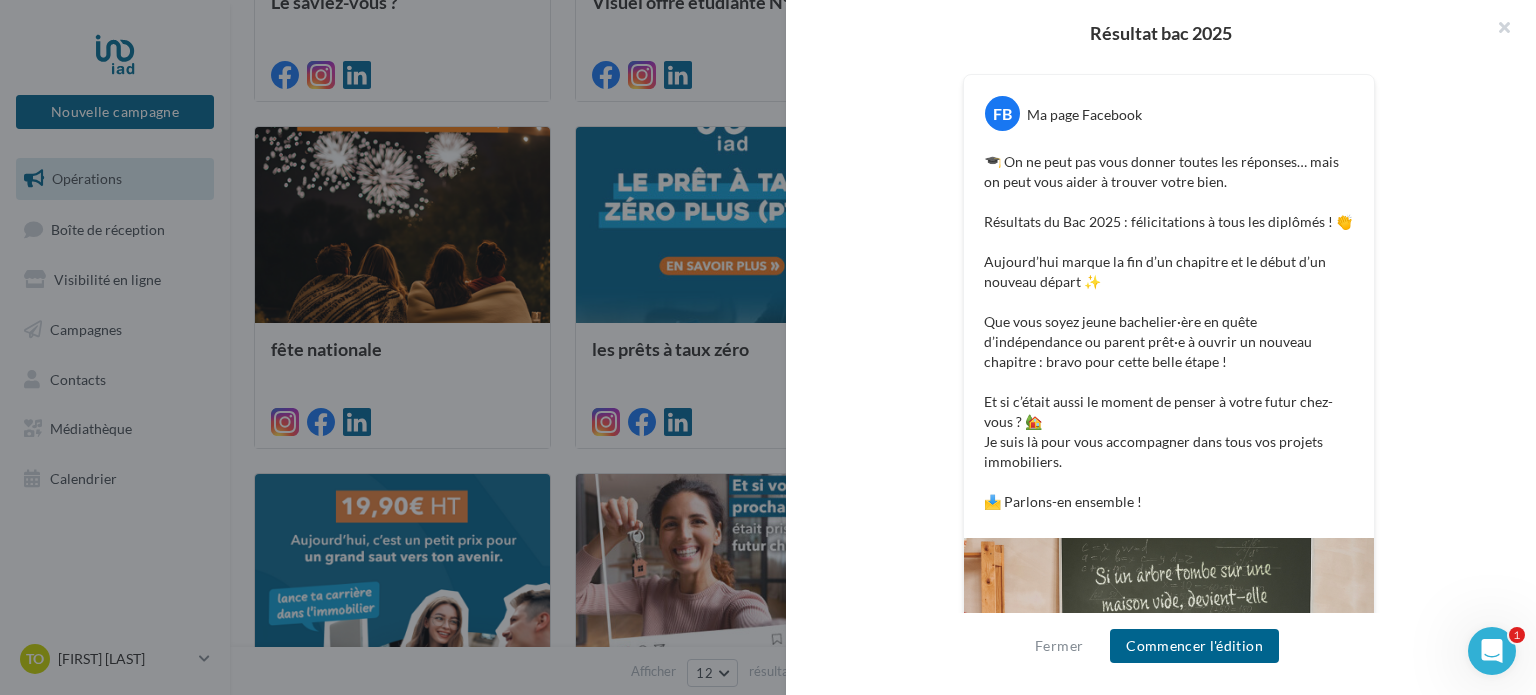 scroll, scrollTop: 346, scrollLeft: 0, axis: vertical 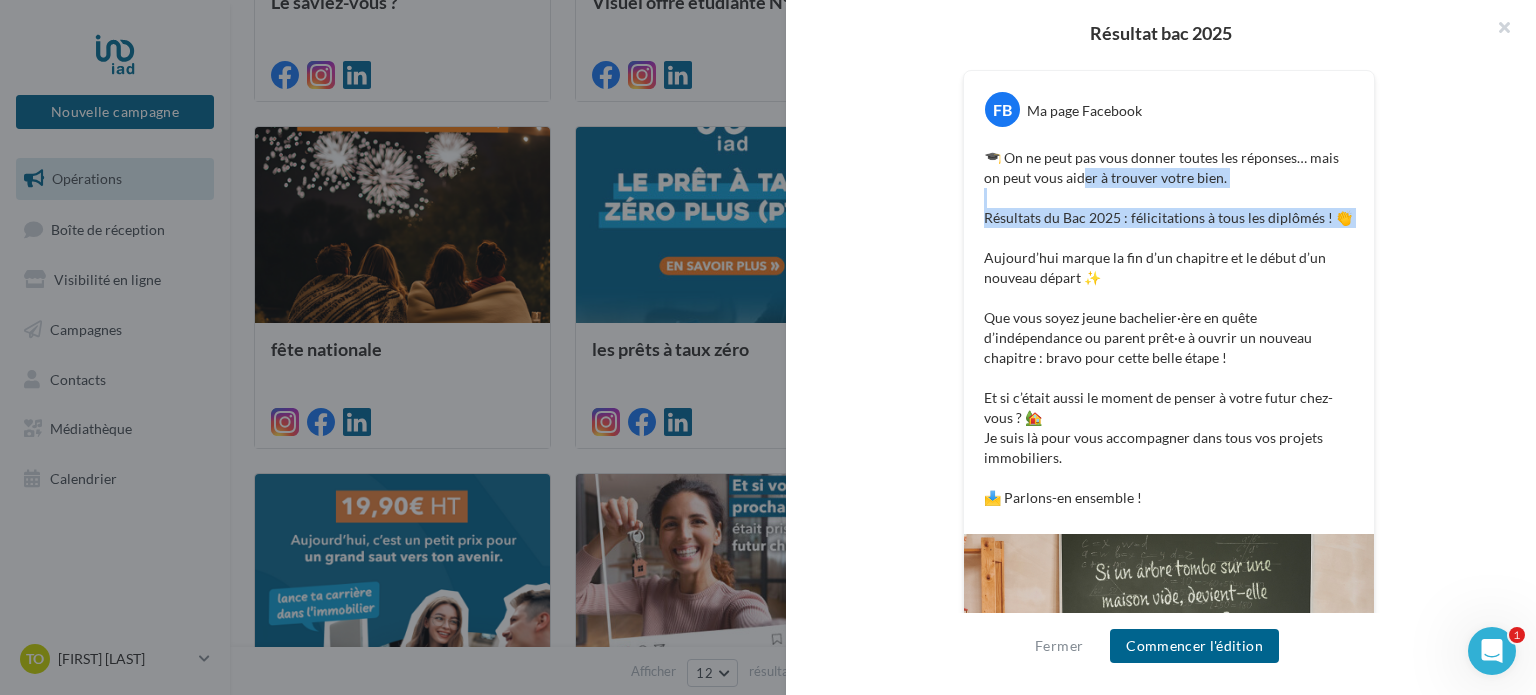 drag, startPoint x: 1068, startPoint y: 185, endPoint x: 1175, endPoint y: 227, distance: 114.947815 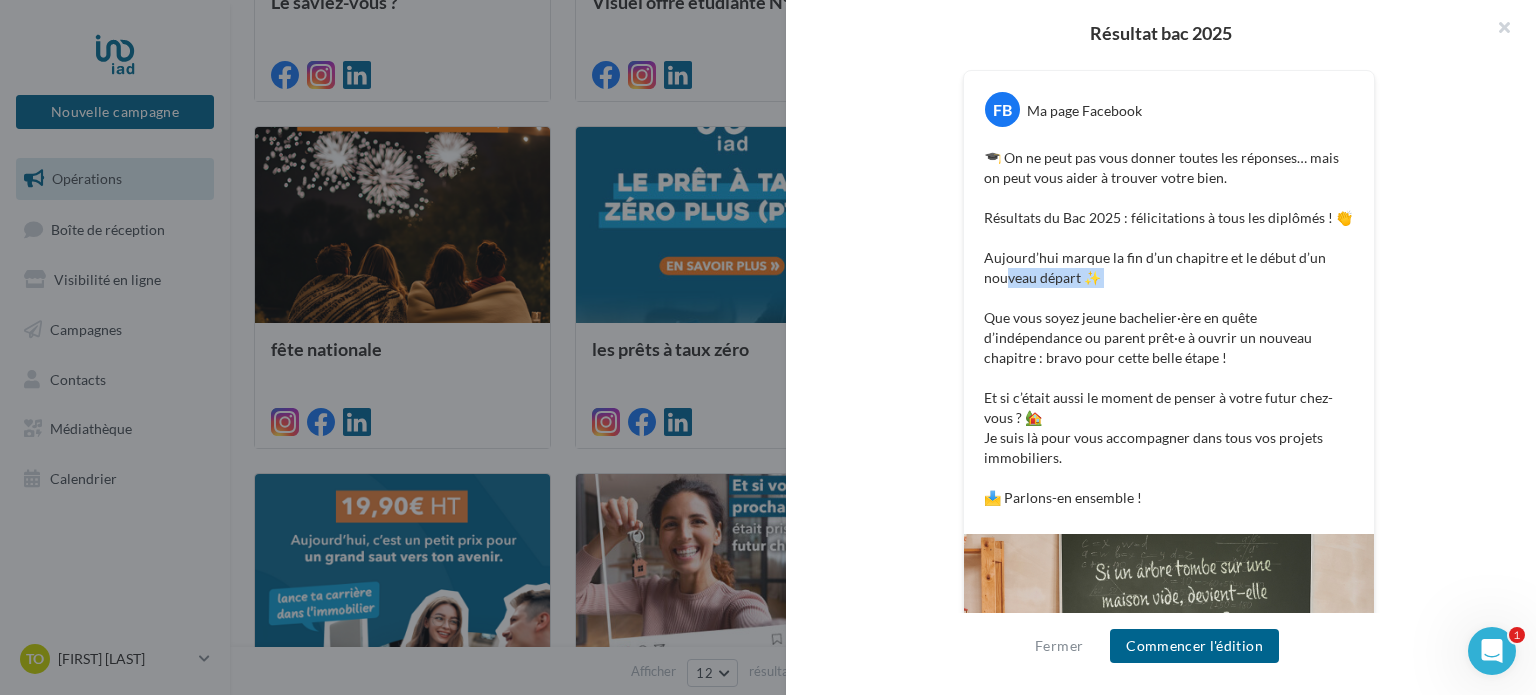 drag, startPoint x: 1005, startPoint y: 279, endPoint x: 1195, endPoint y: 302, distance: 191.38704 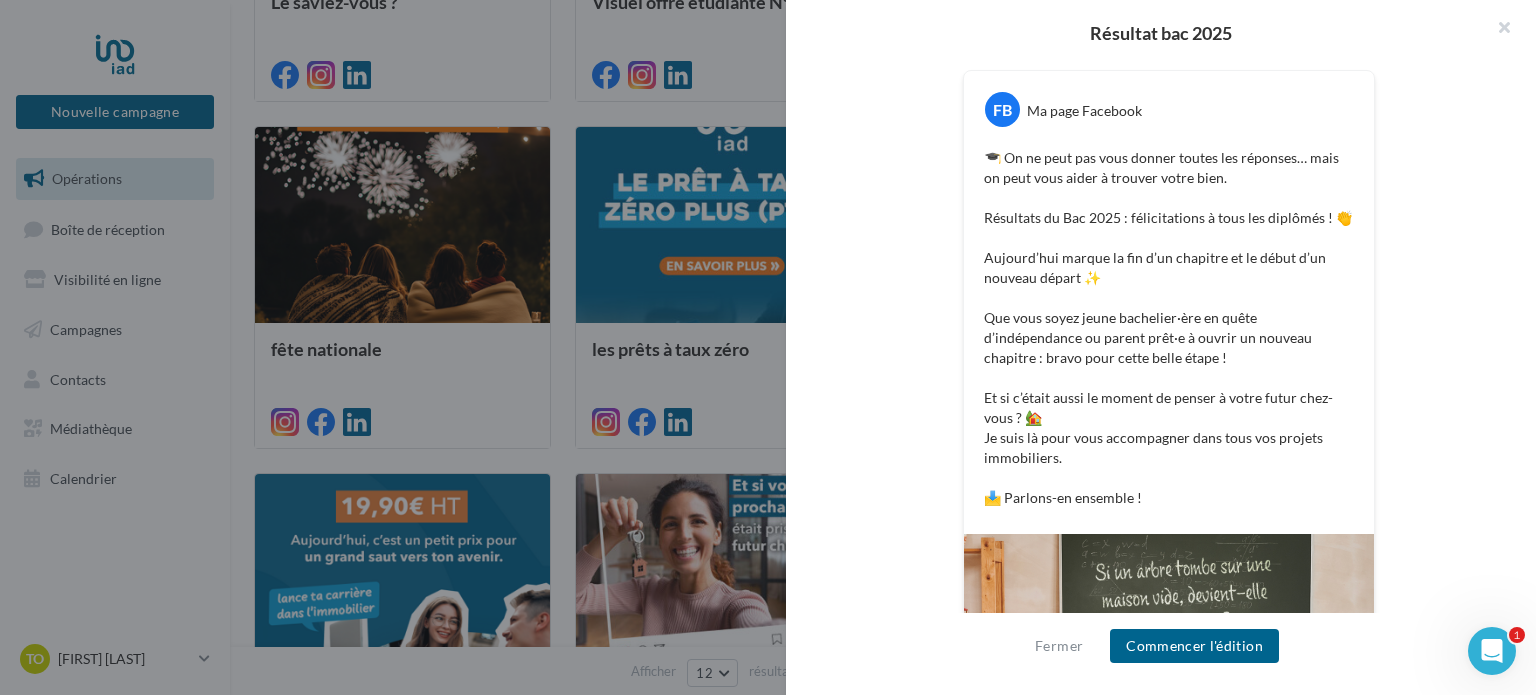 click at bounding box center (768, 347) 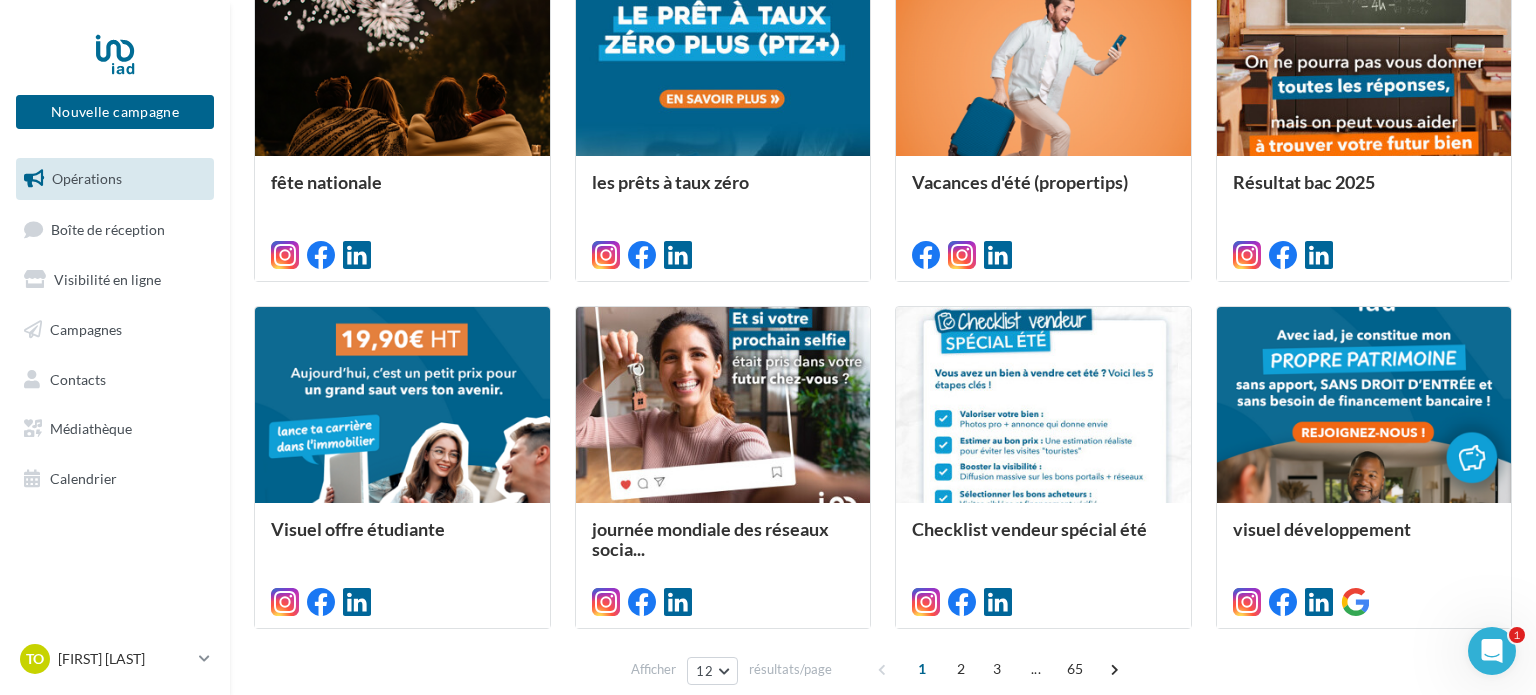 scroll, scrollTop: 1069, scrollLeft: 0, axis: vertical 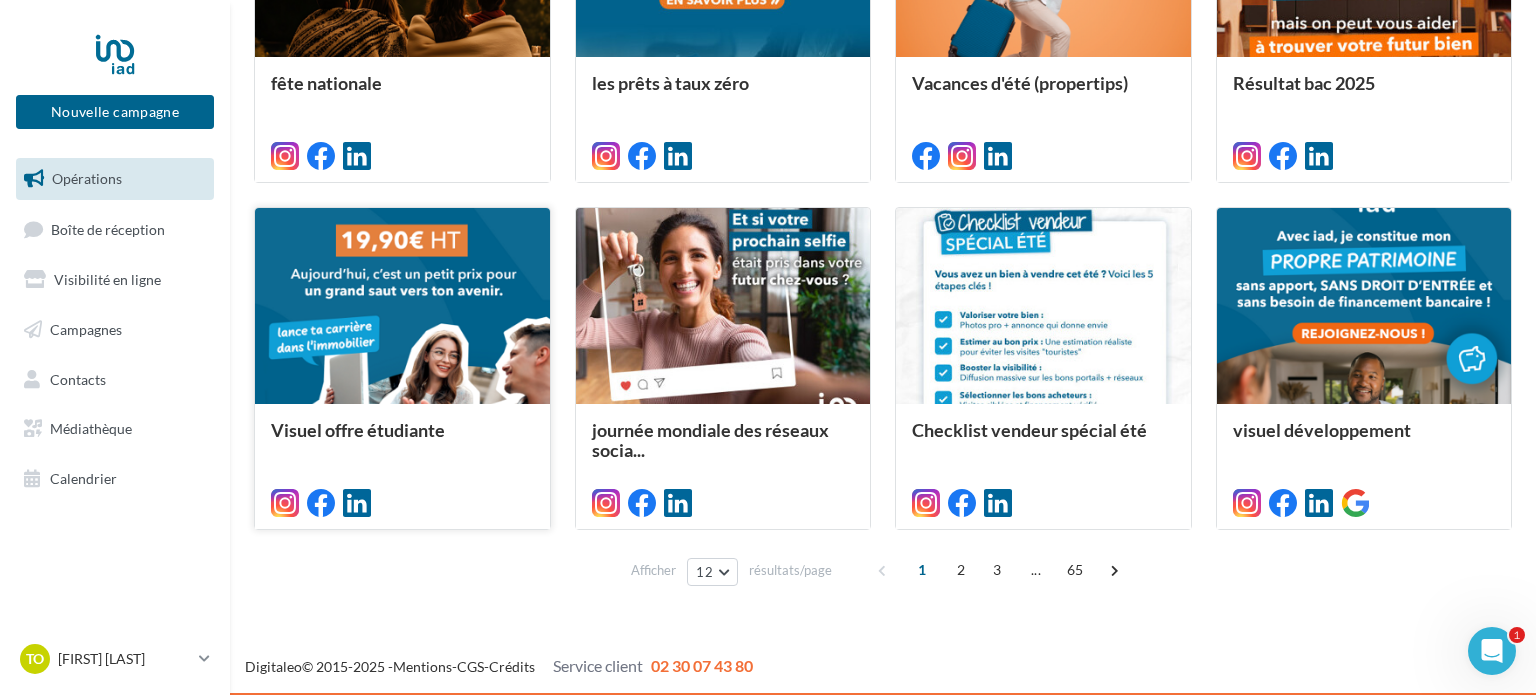 click at bounding box center (402, 307) 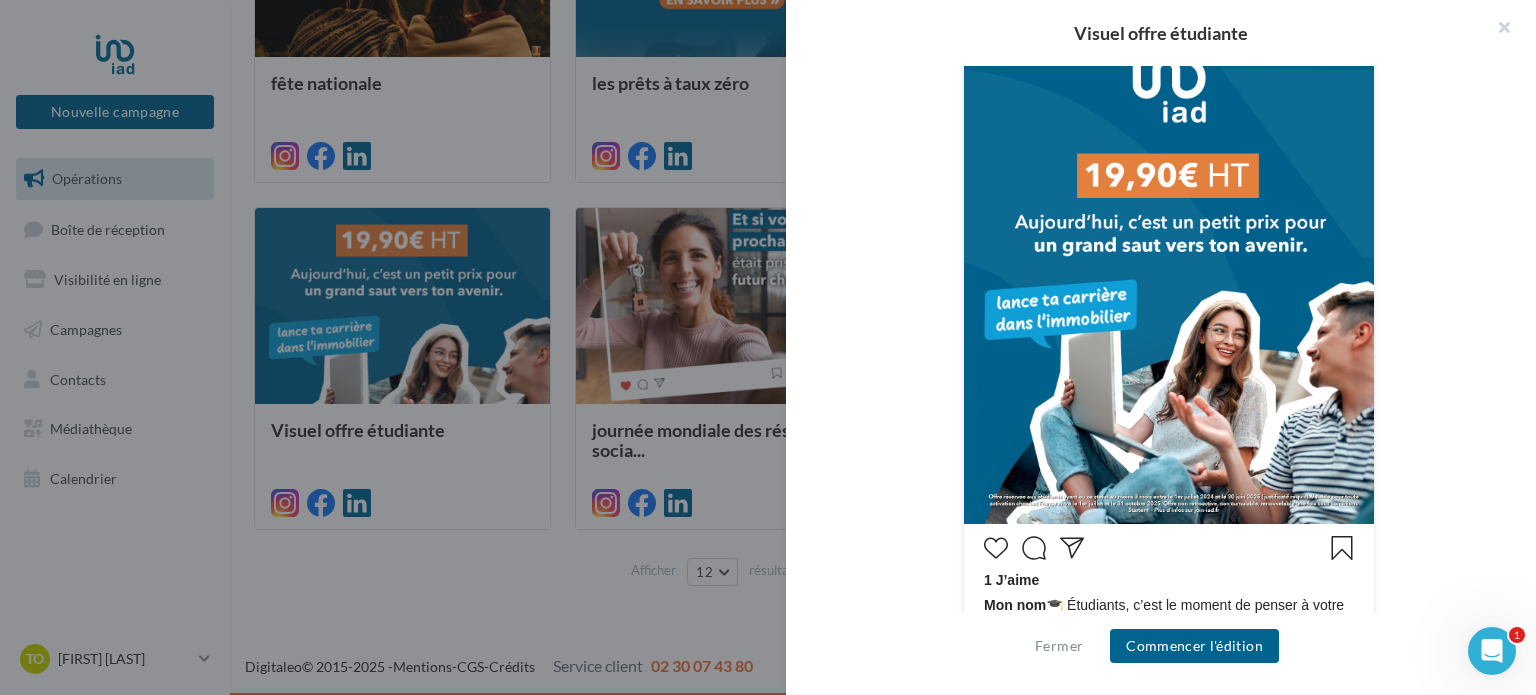 scroll, scrollTop: 478, scrollLeft: 0, axis: vertical 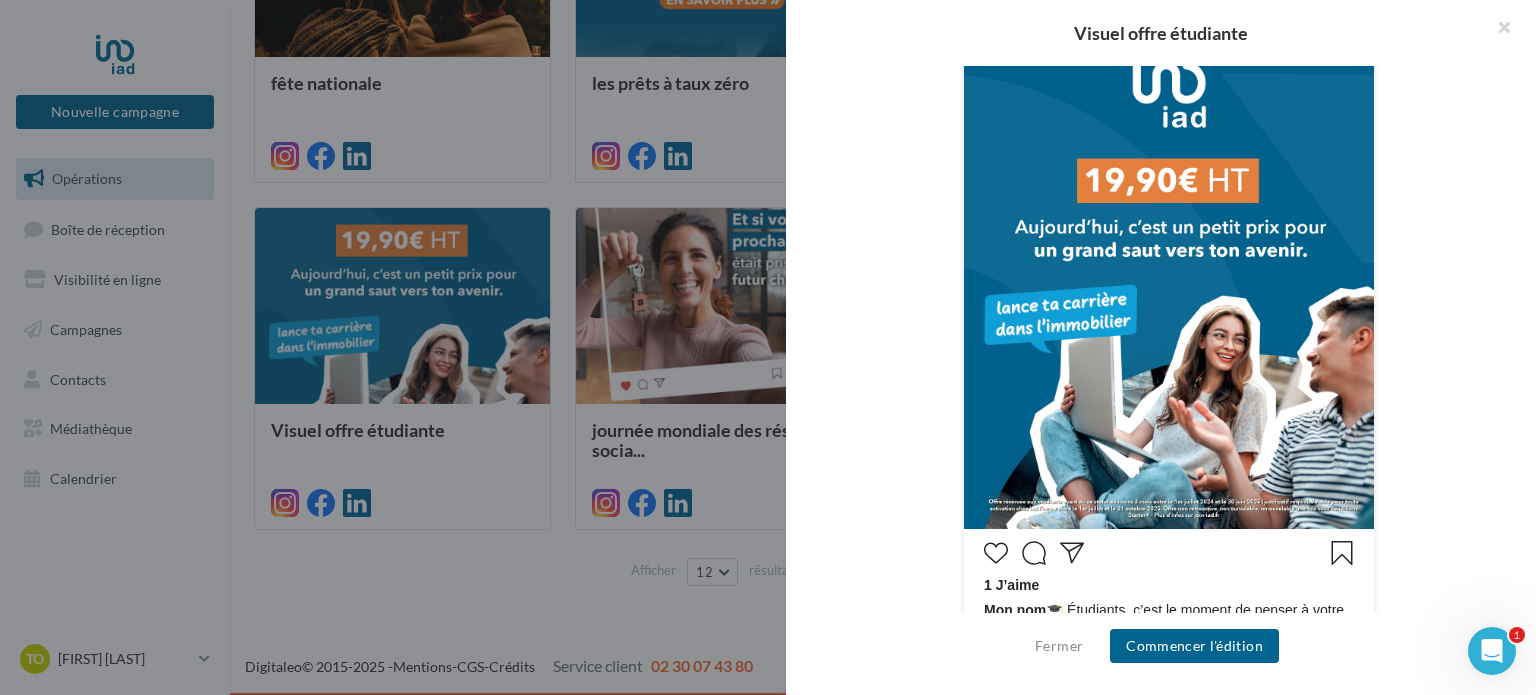 click at bounding box center (768, 347) 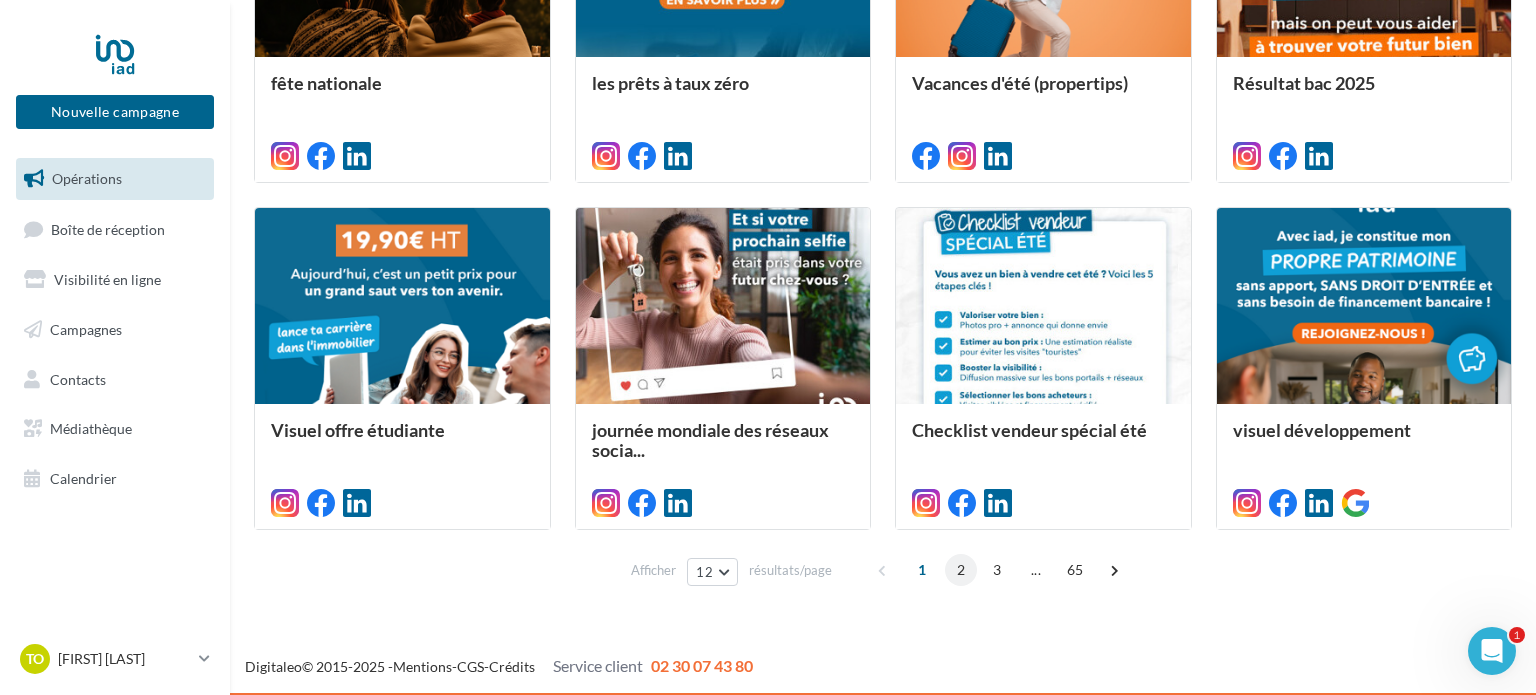 click on "2" at bounding box center [961, 570] 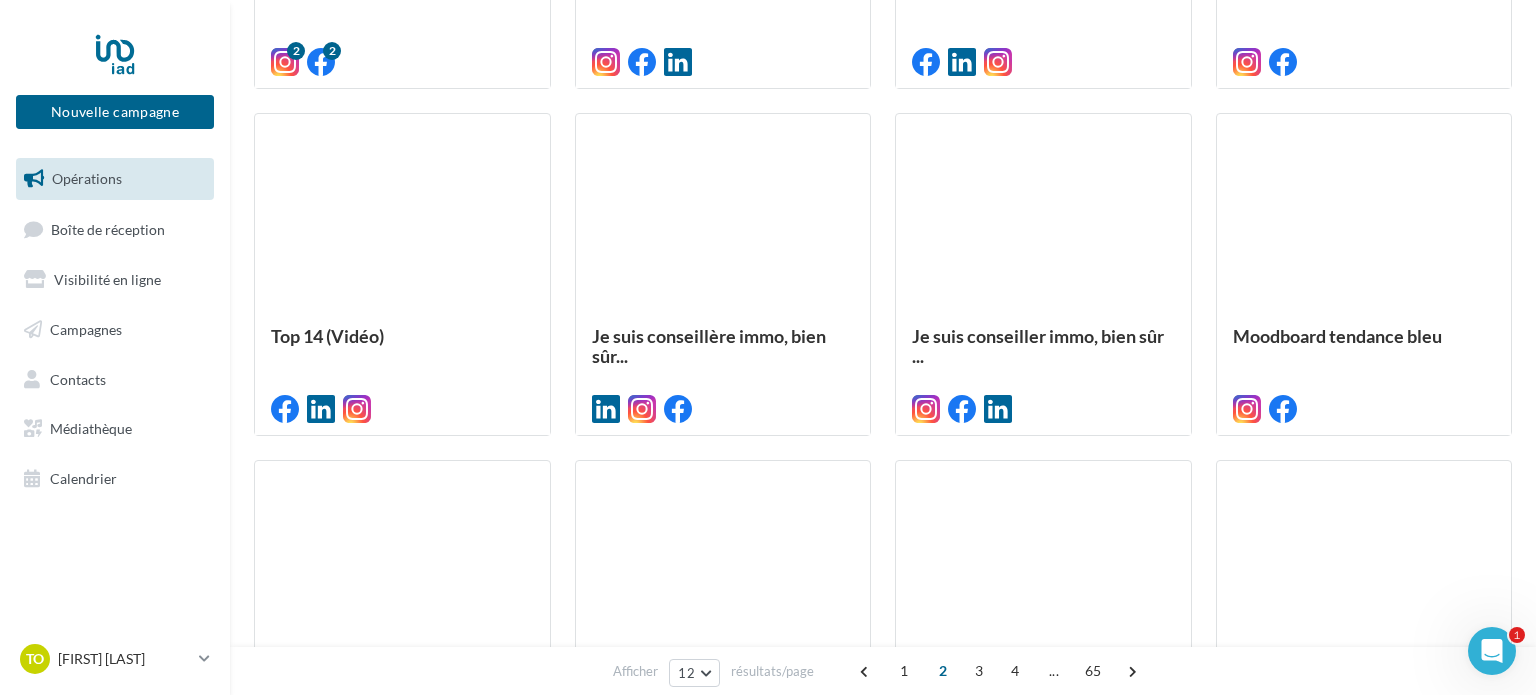 scroll, scrollTop: 1069, scrollLeft: 0, axis: vertical 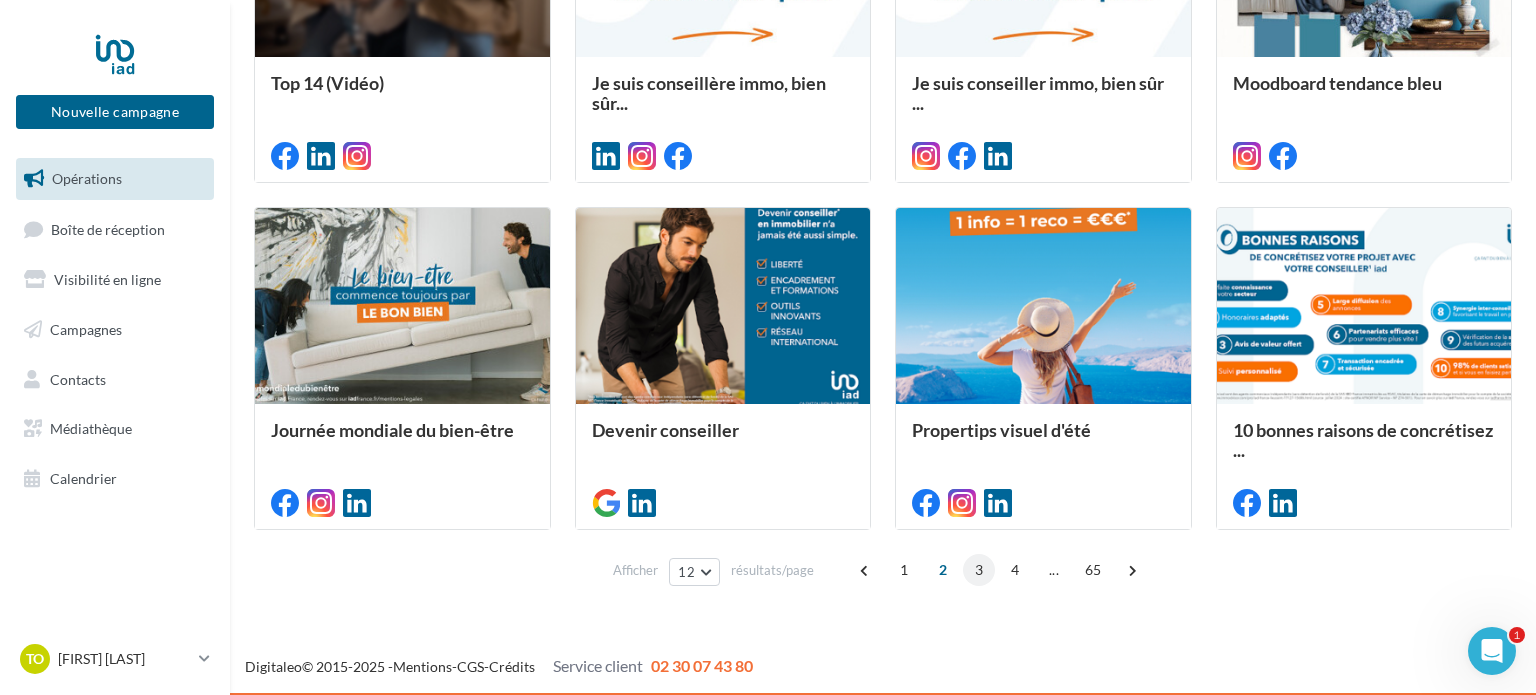 click on "3" at bounding box center [979, 570] 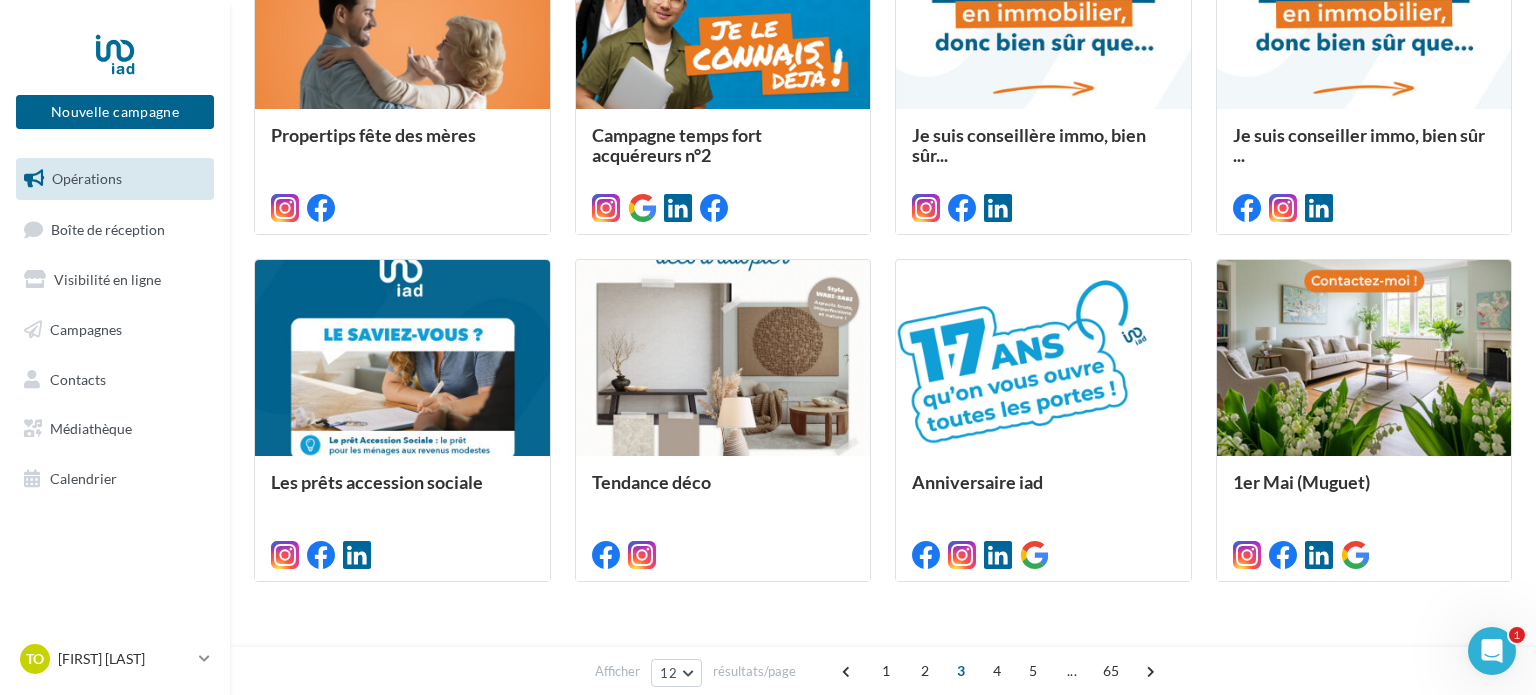 scroll, scrollTop: 1069, scrollLeft: 0, axis: vertical 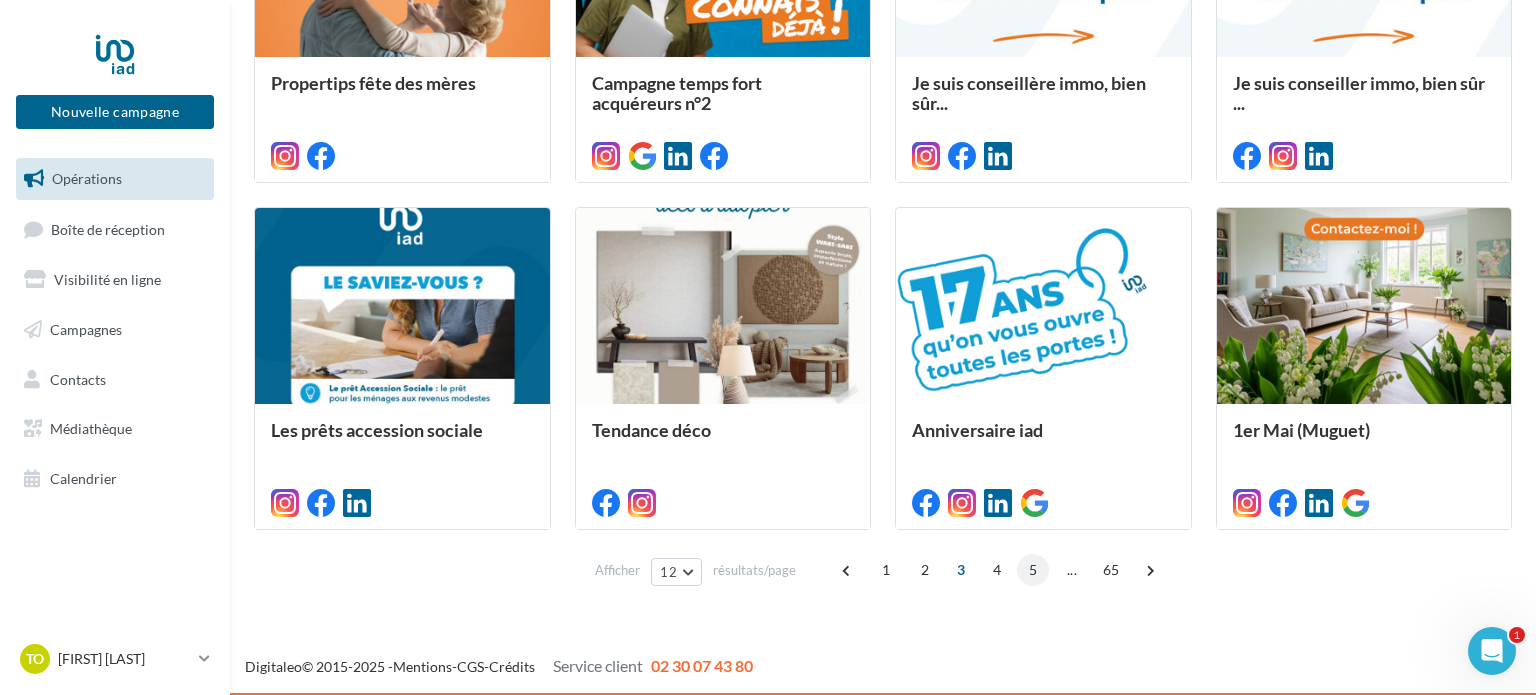 click on "5" at bounding box center [1033, 570] 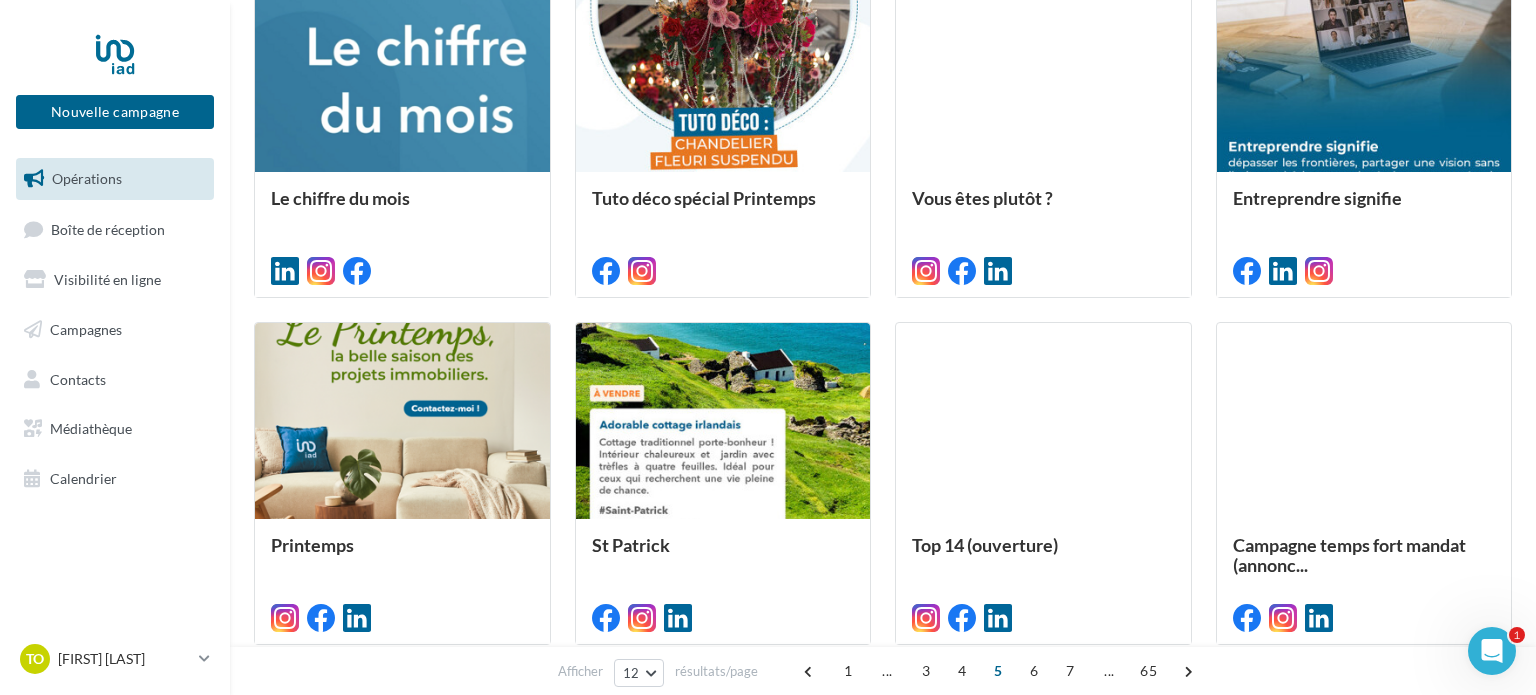 scroll, scrollTop: 1069, scrollLeft: 0, axis: vertical 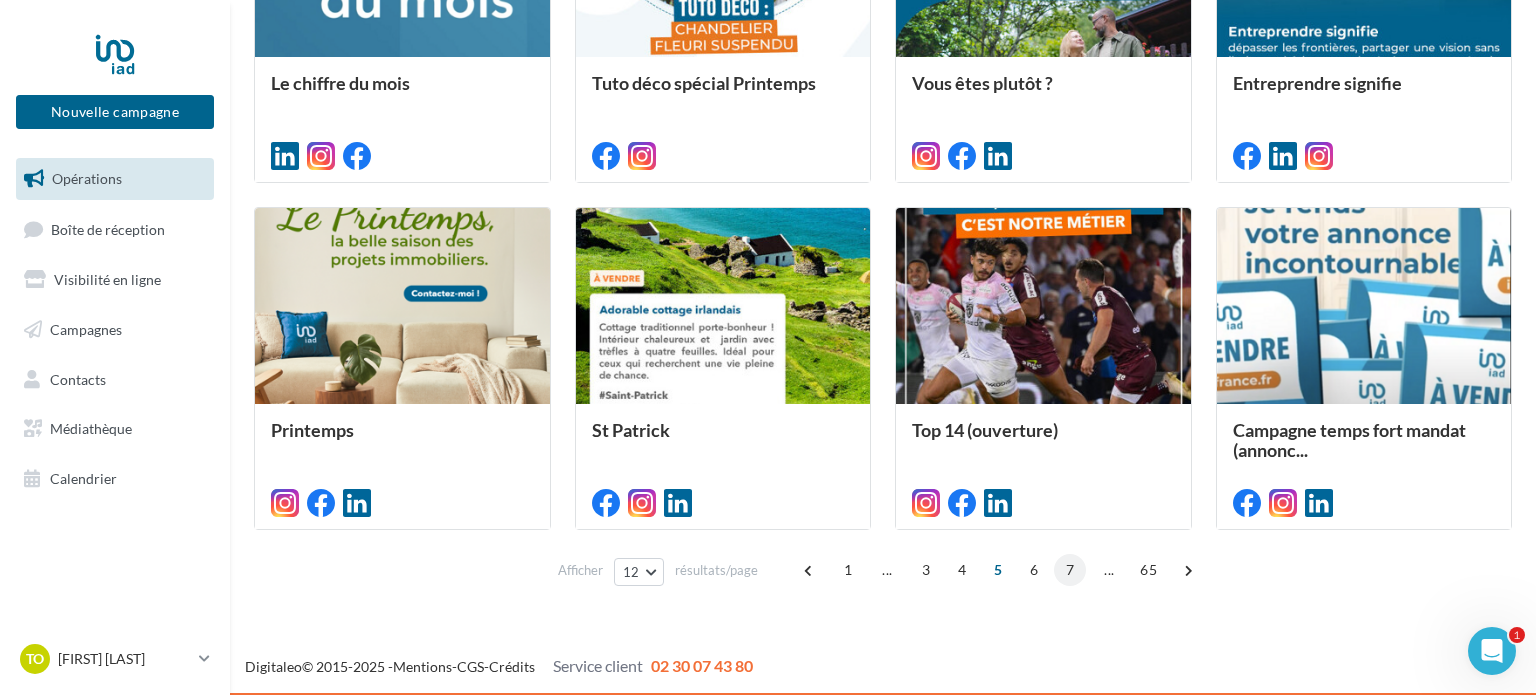 click on "7" at bounding box center (1070, 570) 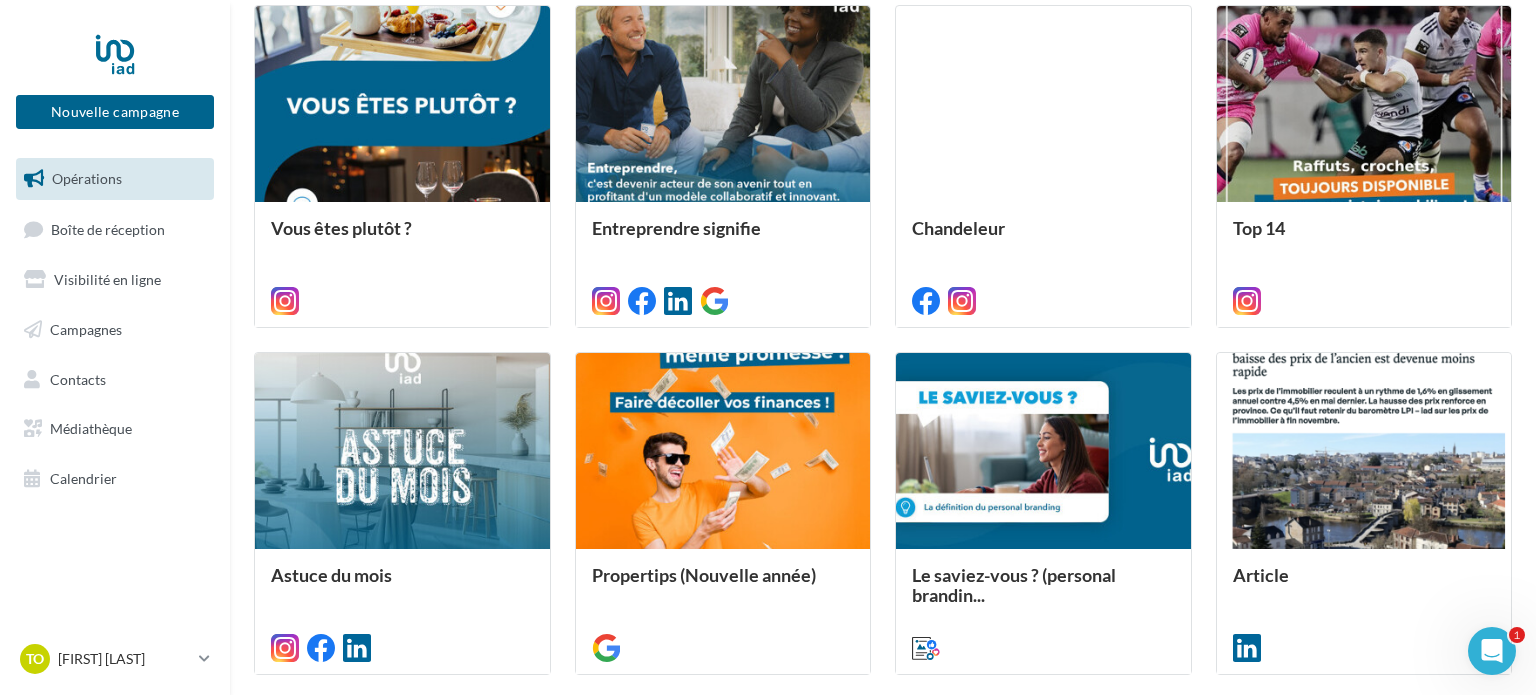 scroll, scrollTop: 1069, scrollLeft: 0, axis: vertical 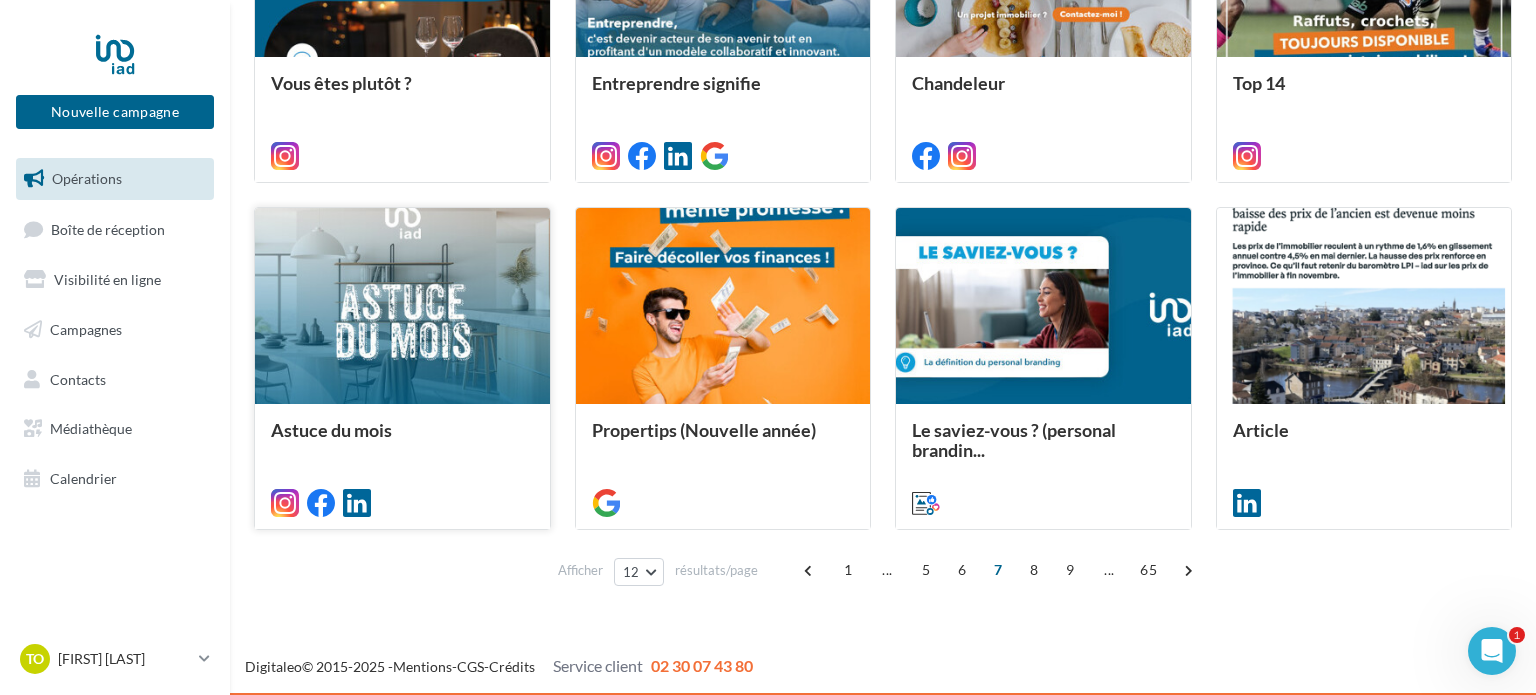 click at bounding box center (402, 307) 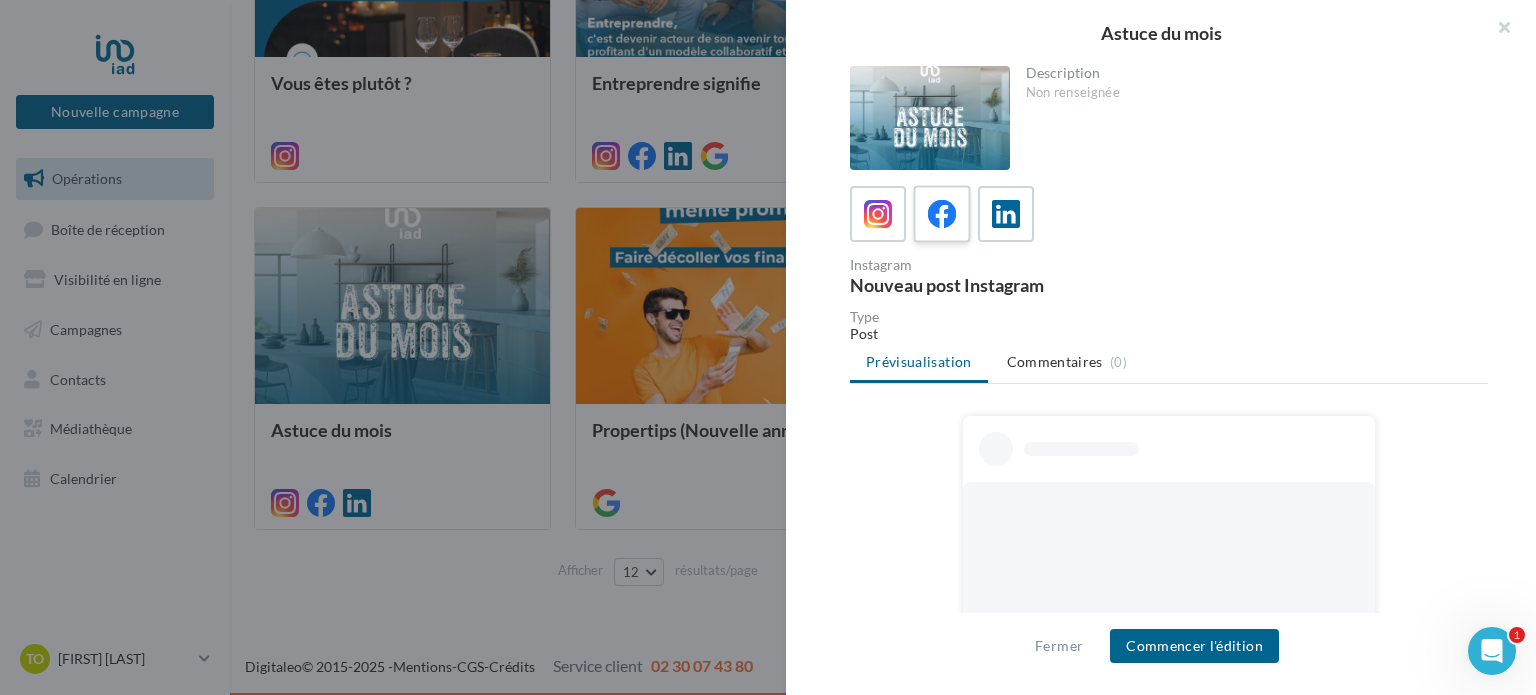click at bounding box center (942, 214) 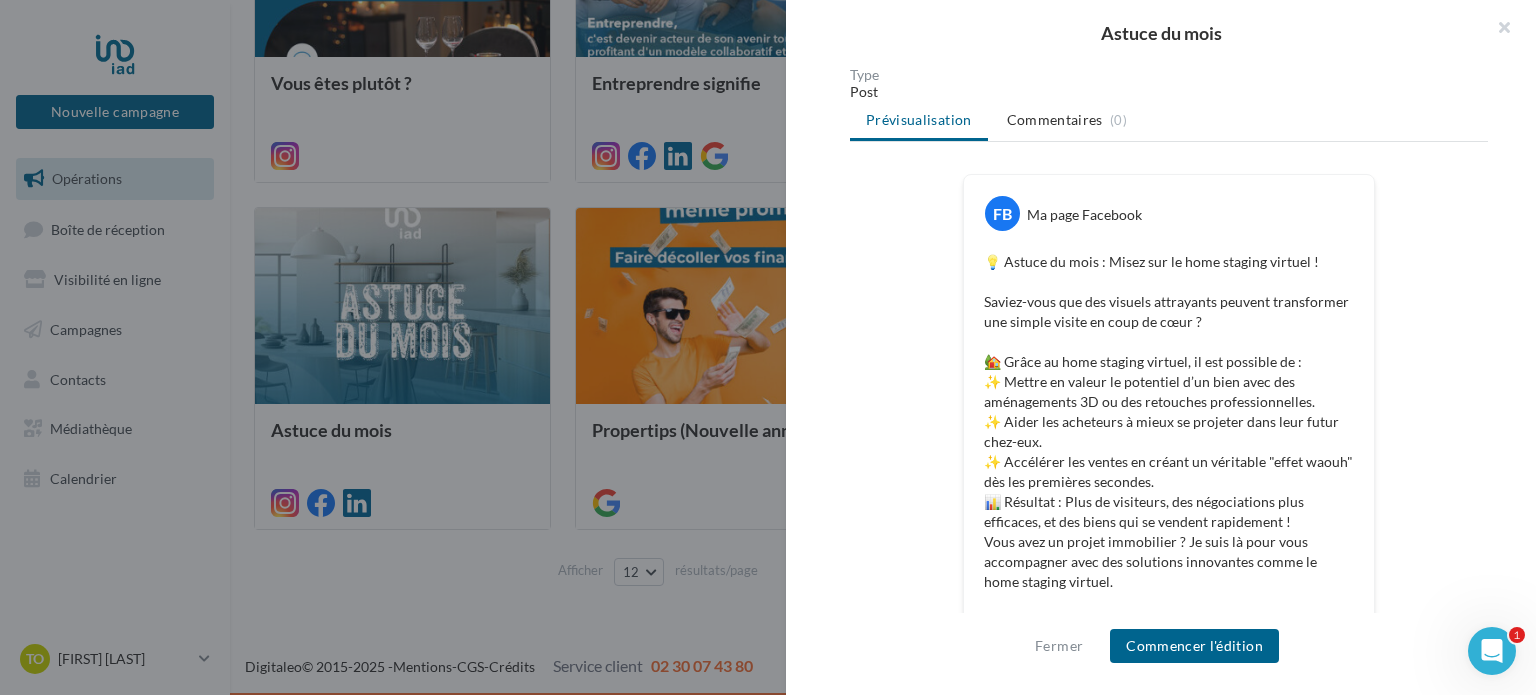 scroll, scrollTop: 428, scrollLeft: 0, axis: vertical 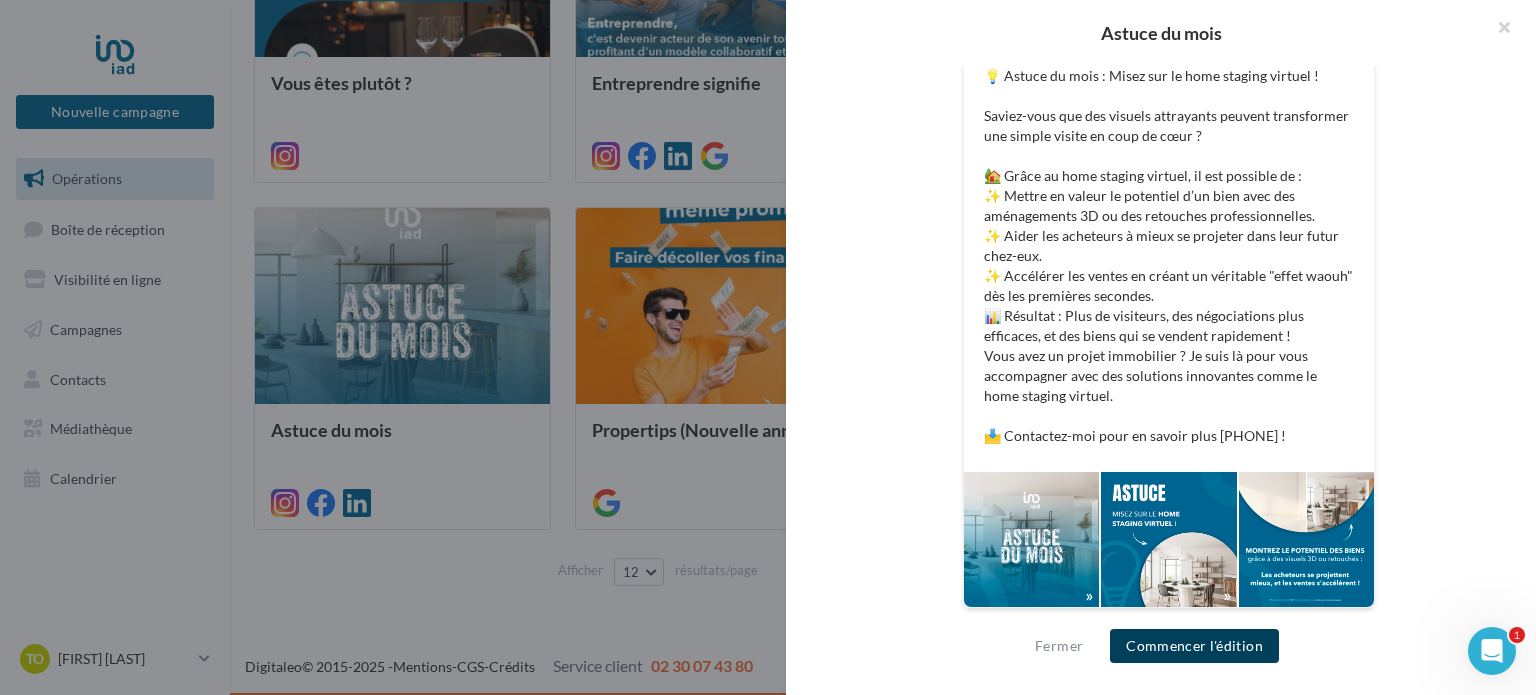click on "Commencer l'édition" at bounding box center (1194, 646) 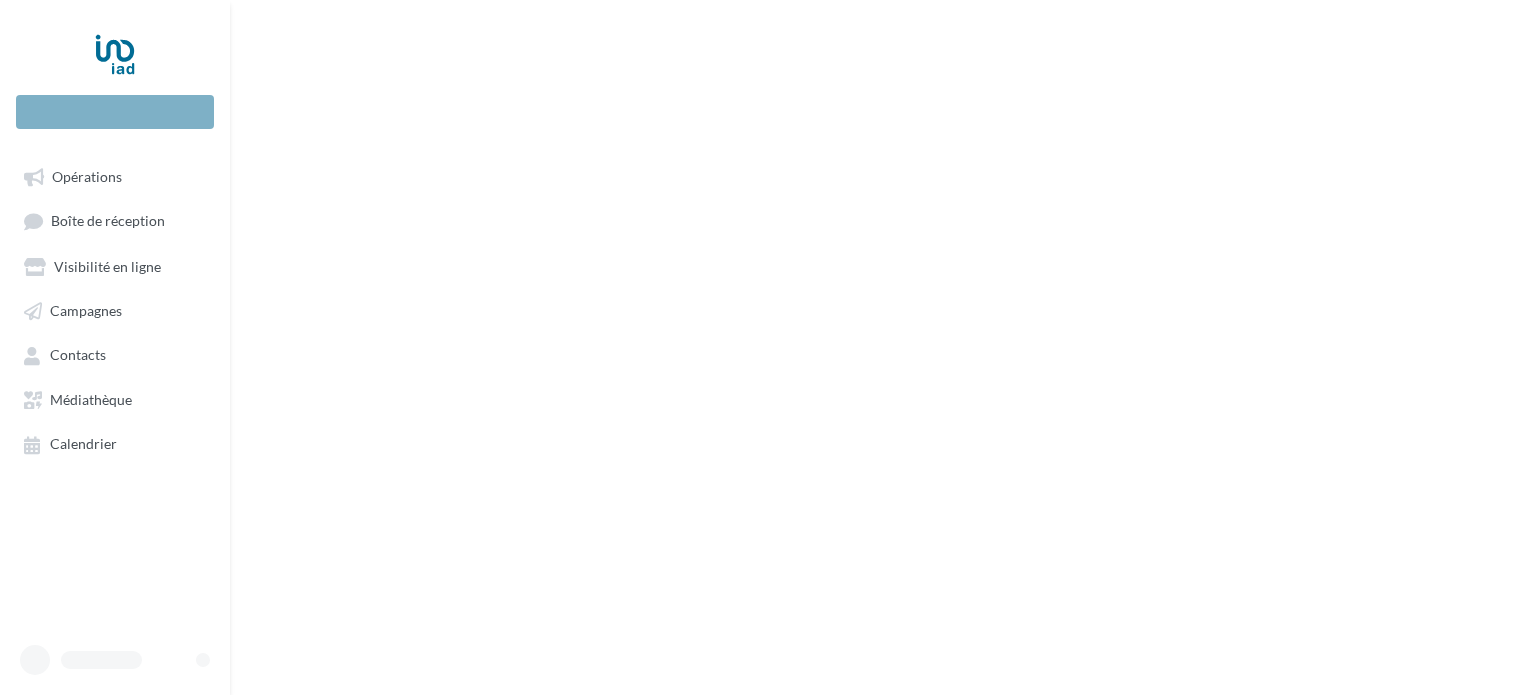 scroll, scrollTop: 0, scrollLeft: 0, axis: both 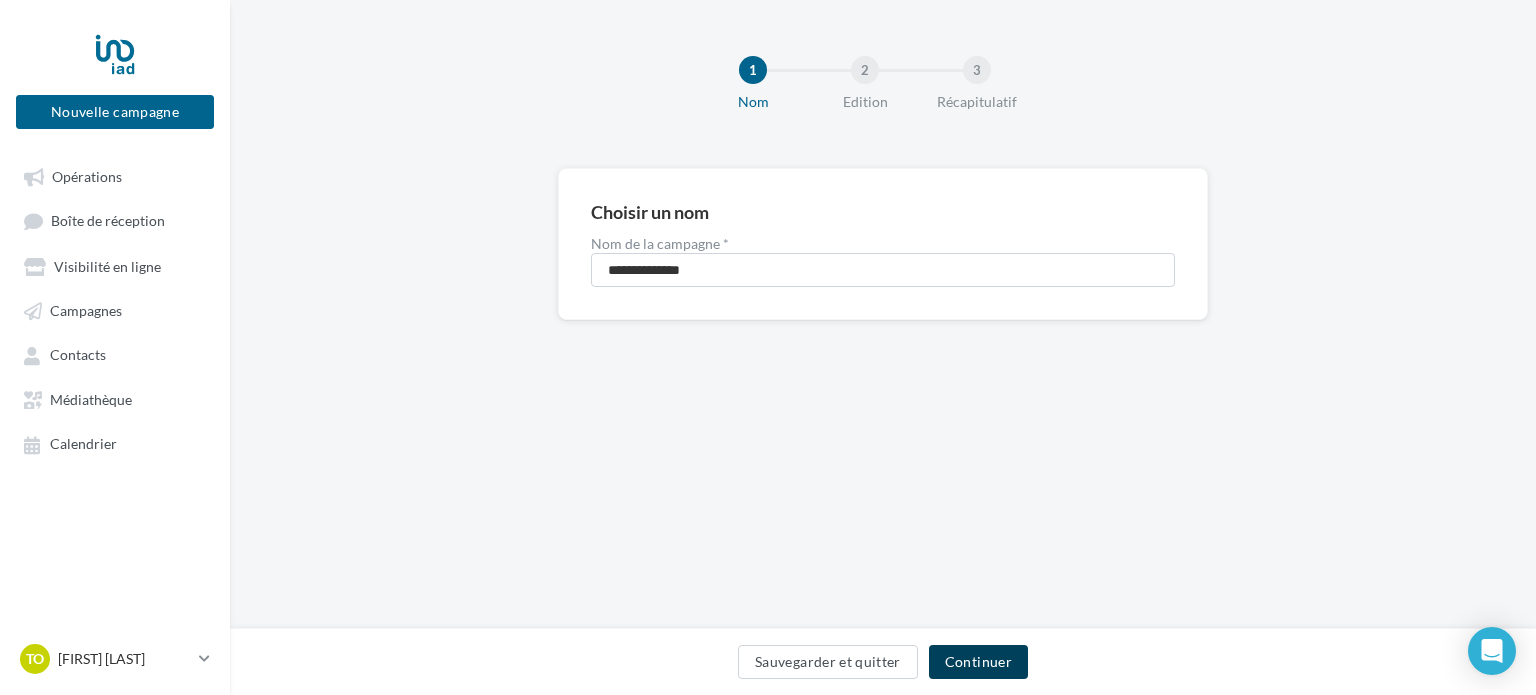 click on "Continuer" at bounding box center (978, 662) 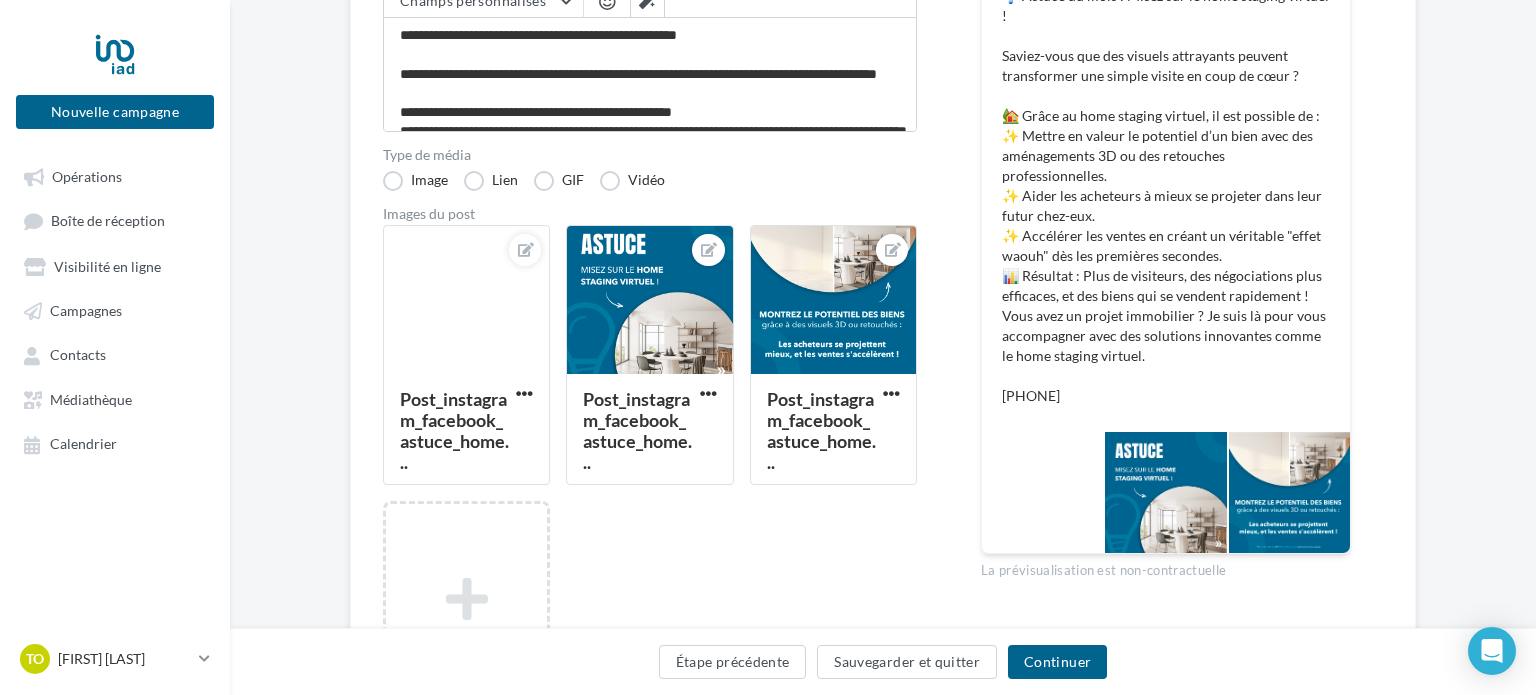 scroll, scrollTop: 368, scrollLeft: 0, axis: vertical 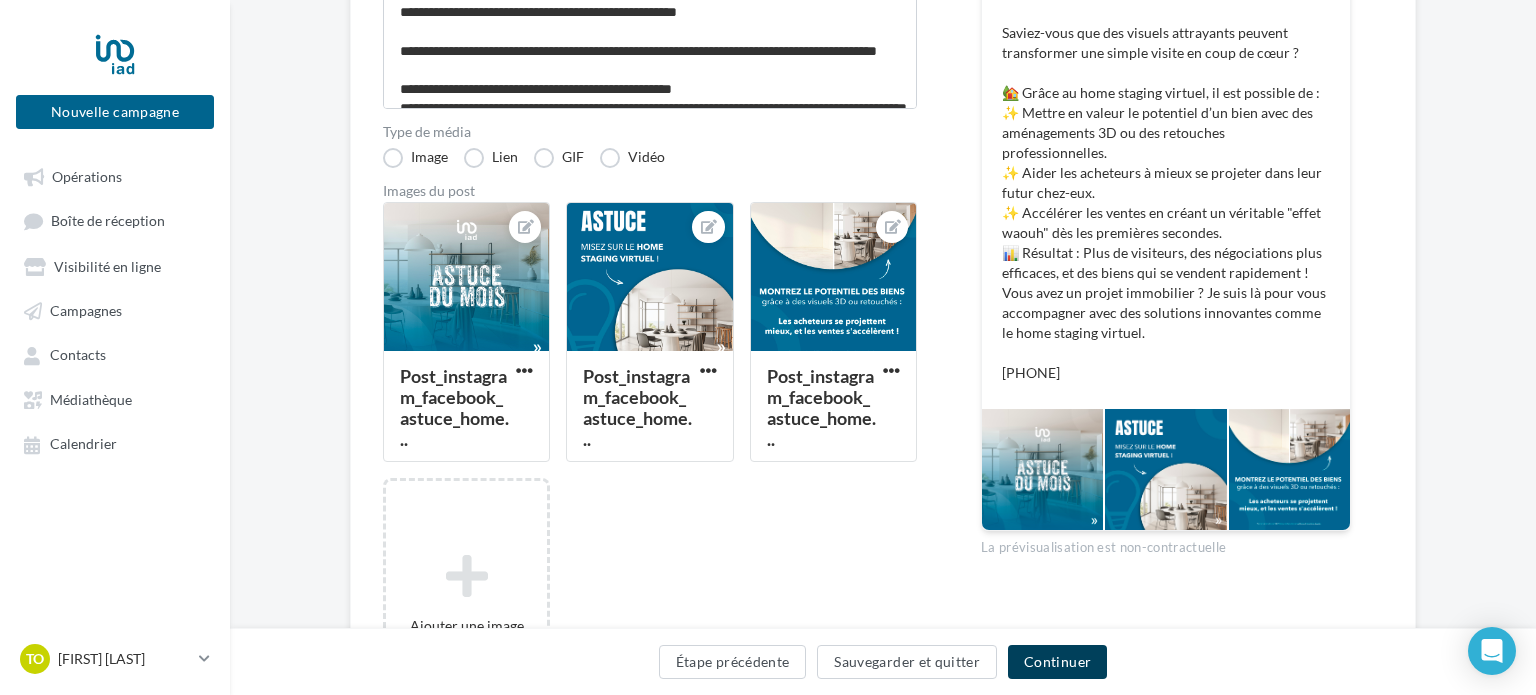 click on "Continuer" at bounding box center [1057, 662] 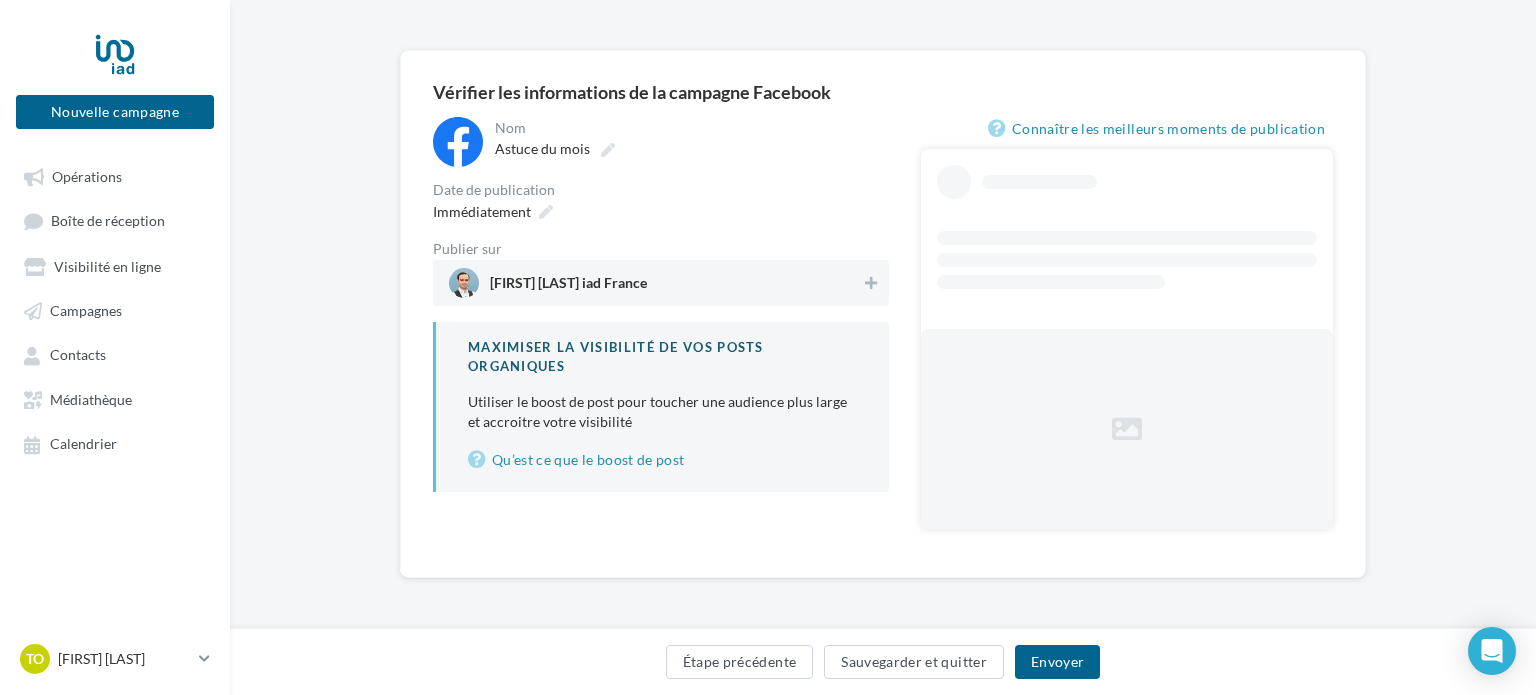 scroll, scrollTop: 64, scrollLeft: 0, axis: vertical 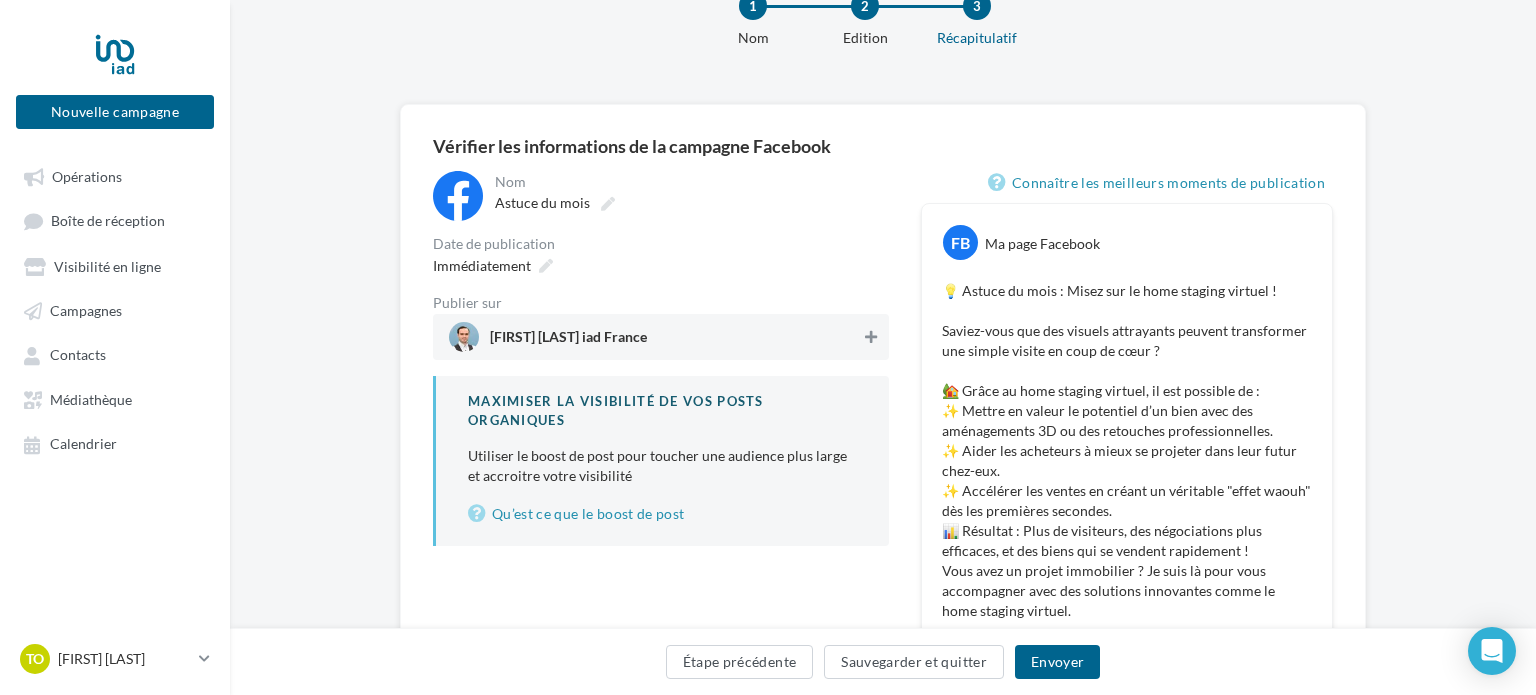 click at bounding box center [871, 337] 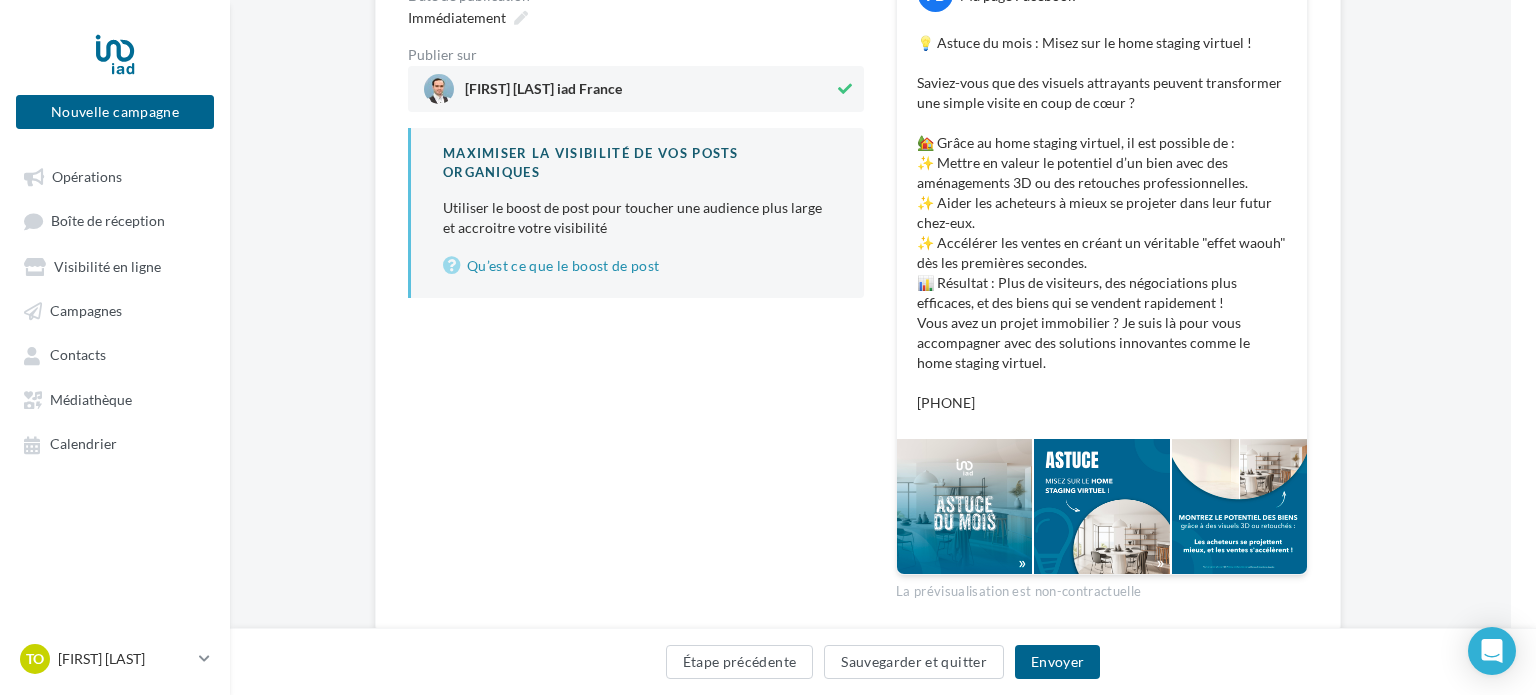 scroll, scrollTop: 368, scrollLeft: 25, axis: both 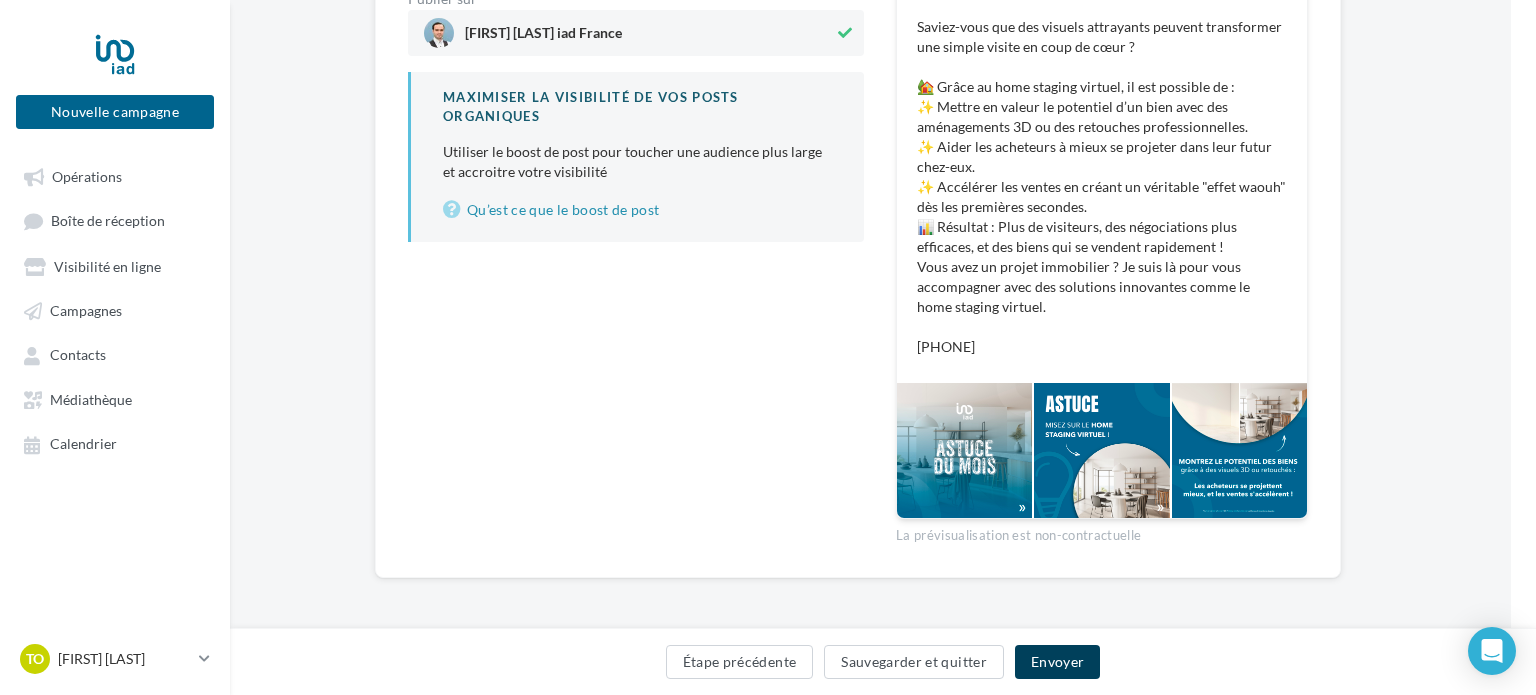 click on "Envoyer" at bounding box center (1057, 662) 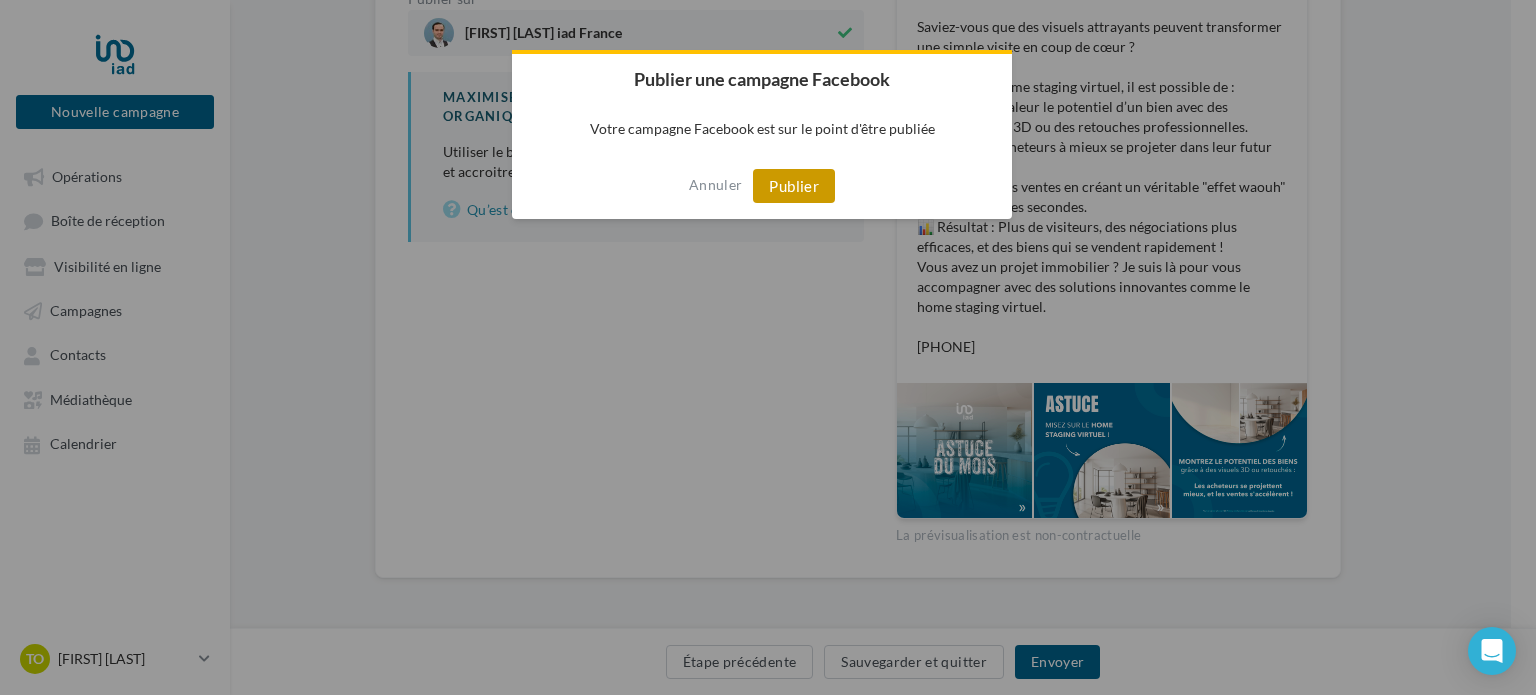 click on "Publier" at bounding box center [794, 186] 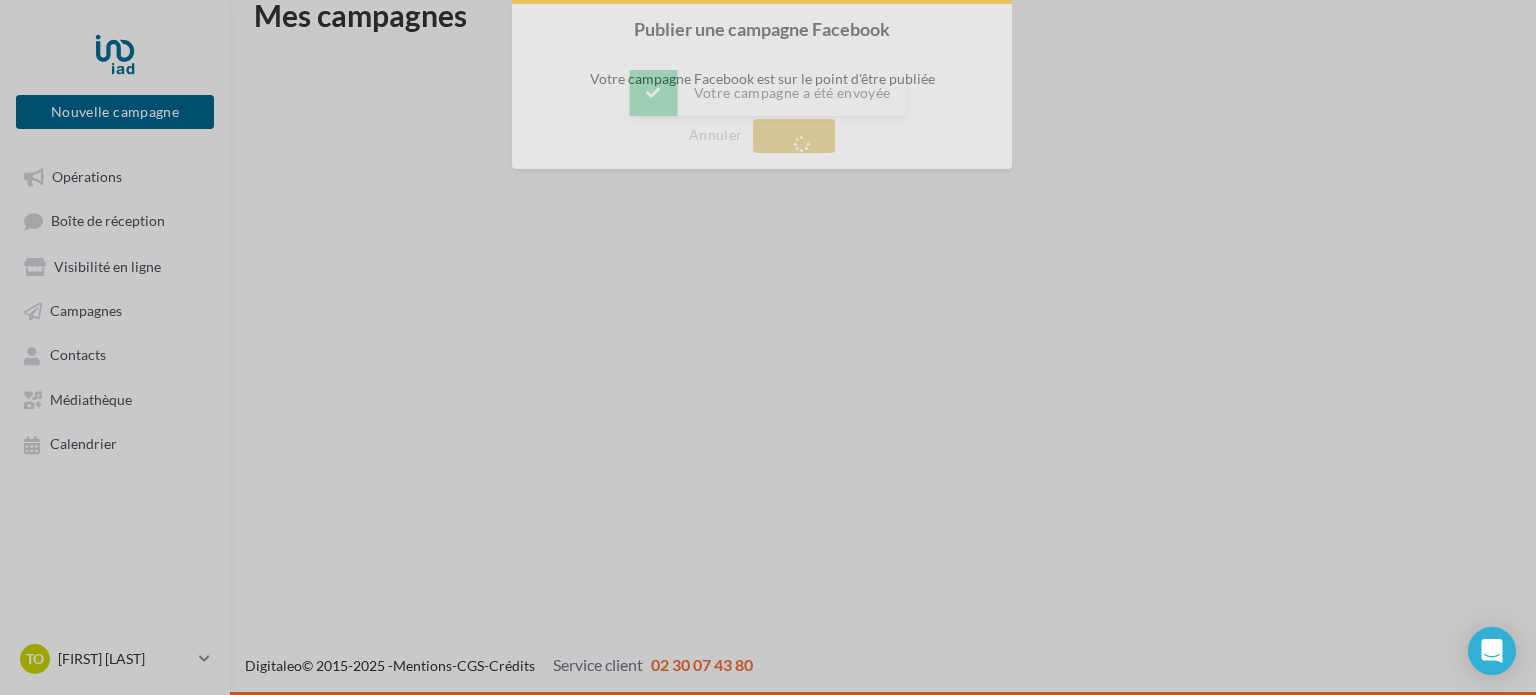 scroll, scrollTop: 32, scrollLeft: 0, axis: vertical 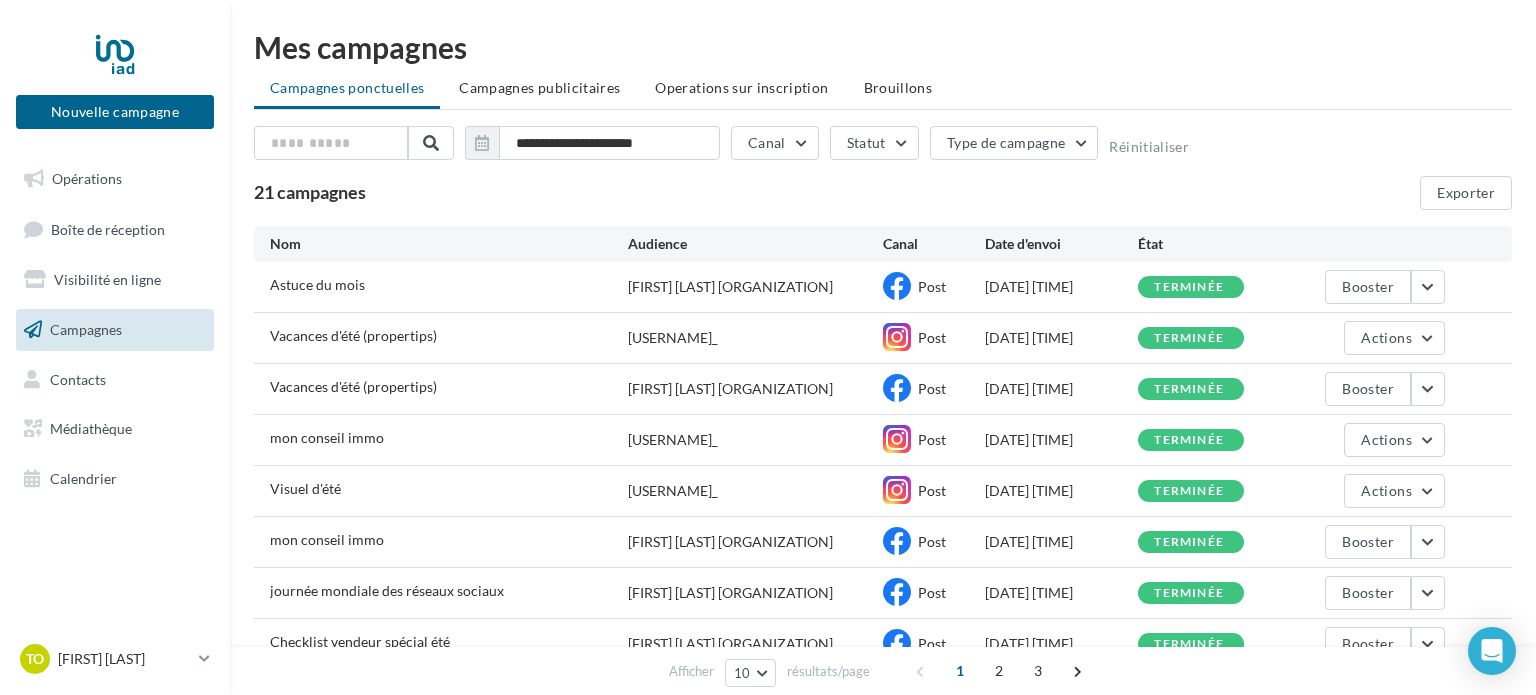 click on "Théo Corso iad France" at bounding box center (730, 287) 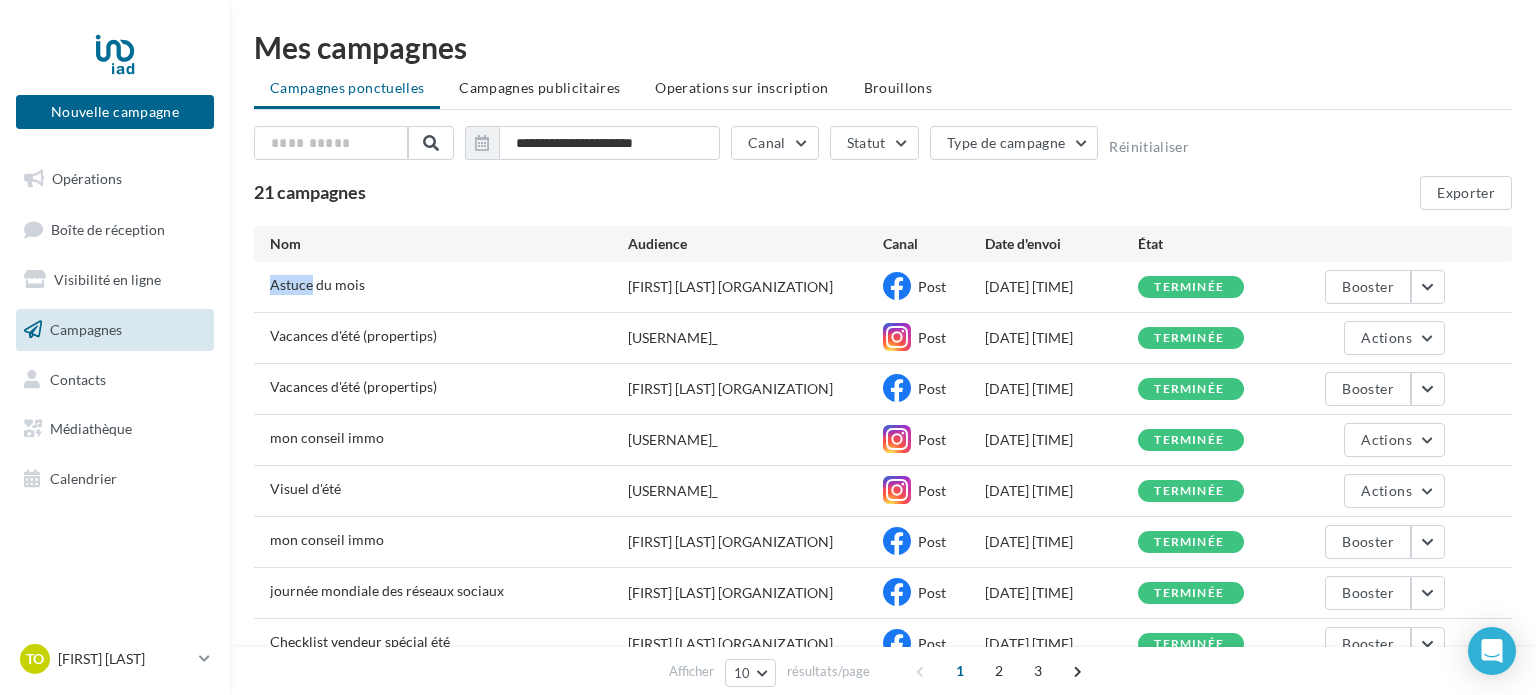 click on "Astuce du mois" at bounding box center (317, 284) 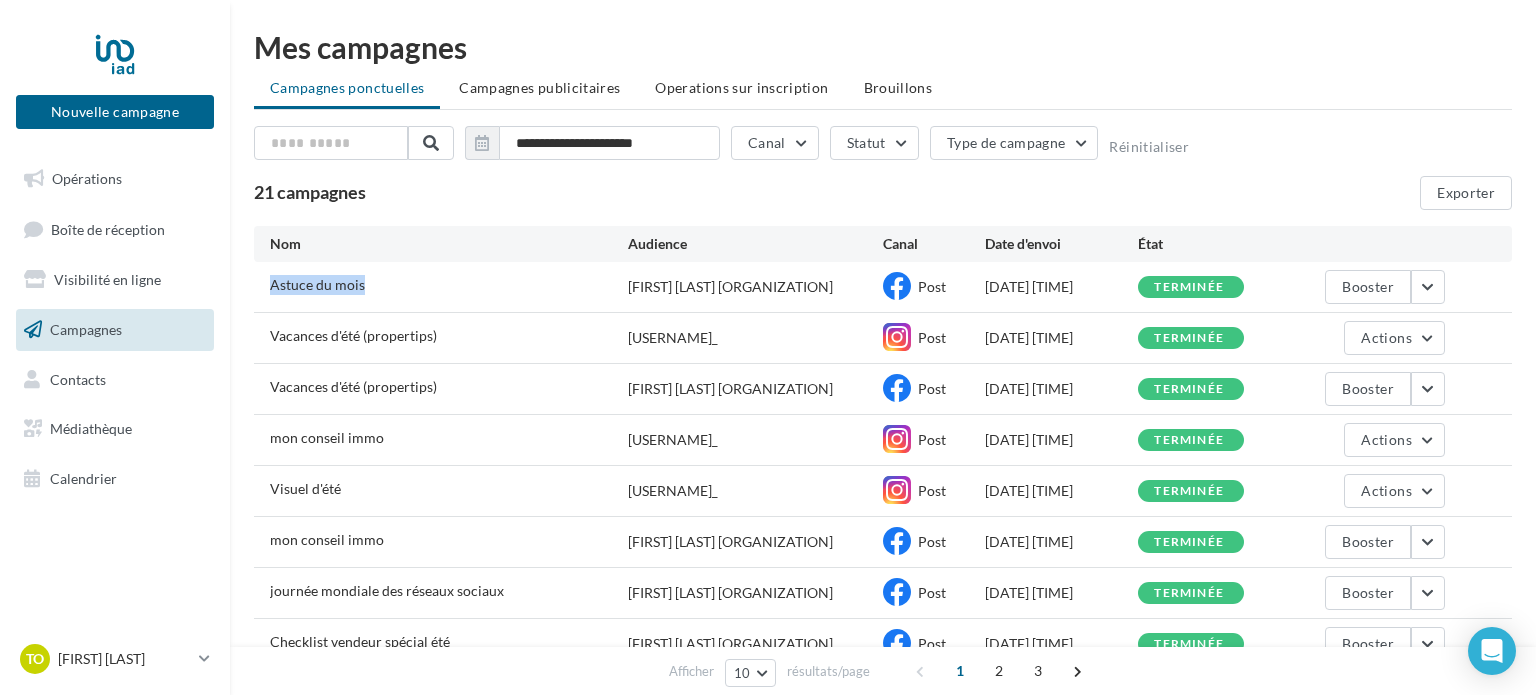 click on "Astuce du mois" at bounding box center [317, 284] 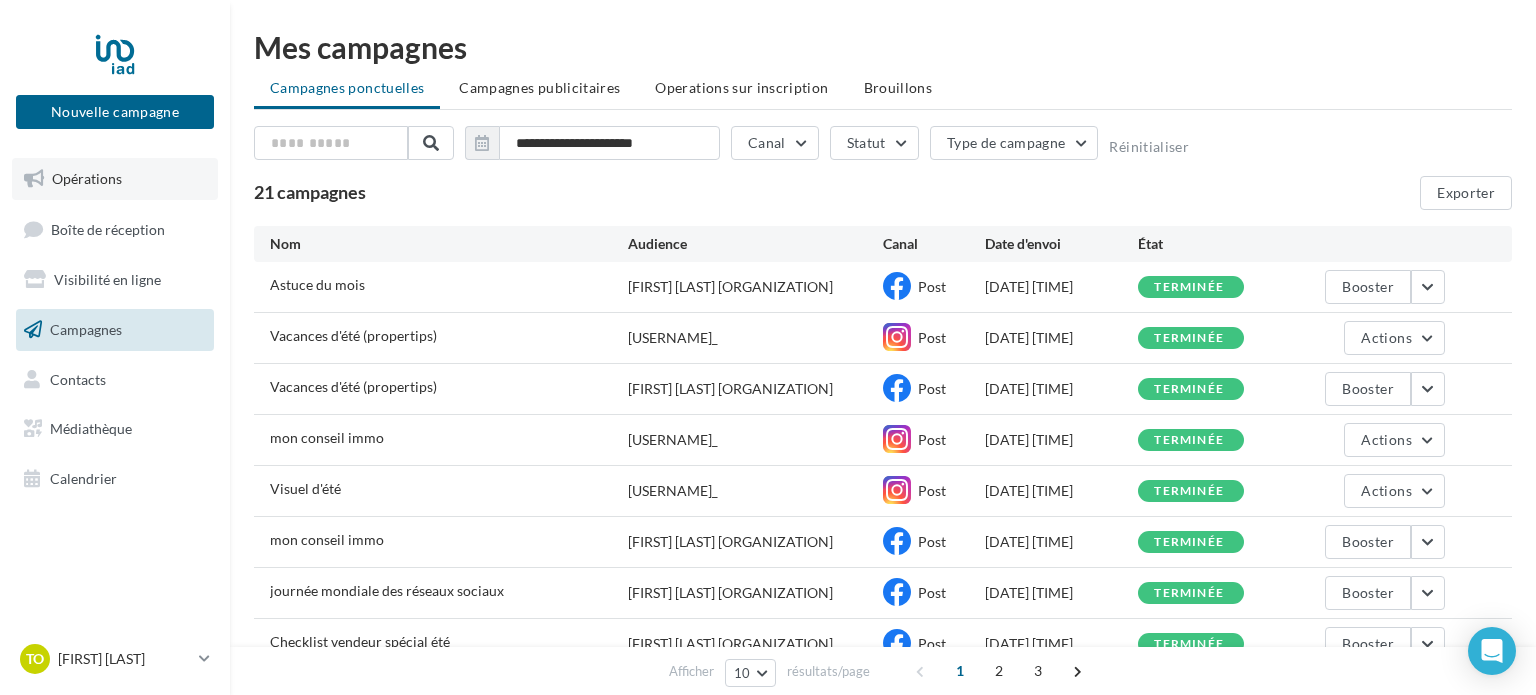 click on "Opérations" at bounding box center (115, 179) 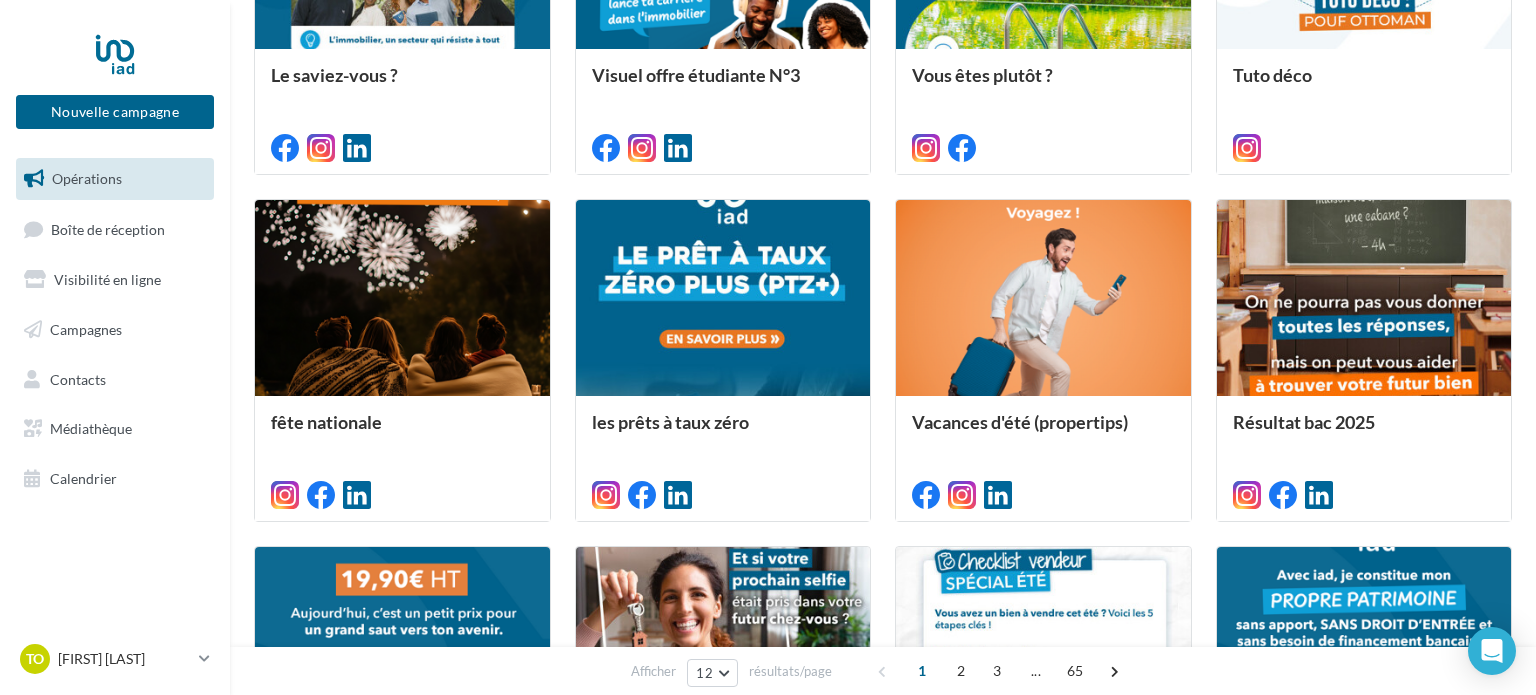 scroll, scrollTop: 1069, scrollLeft: 0, axis: vertical 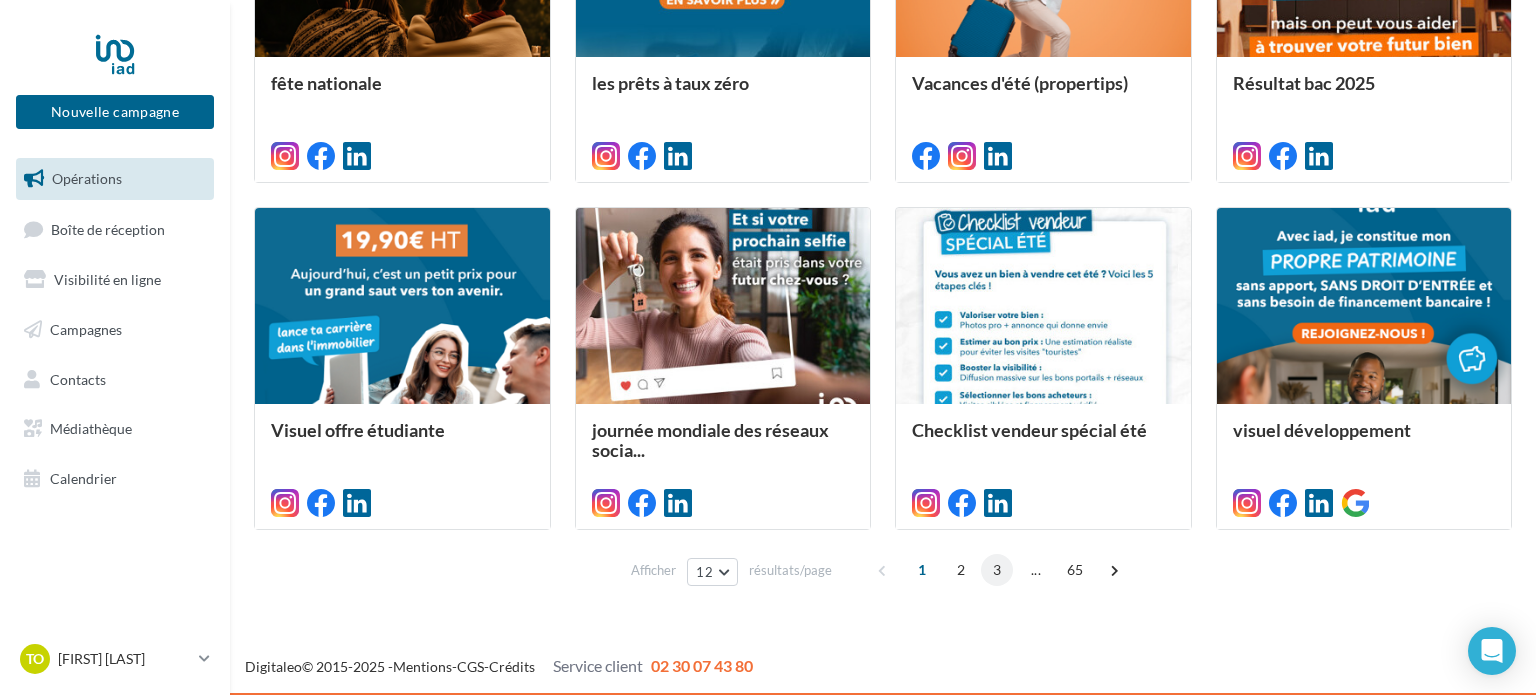 click on "3" at bounding box center [997, 570] 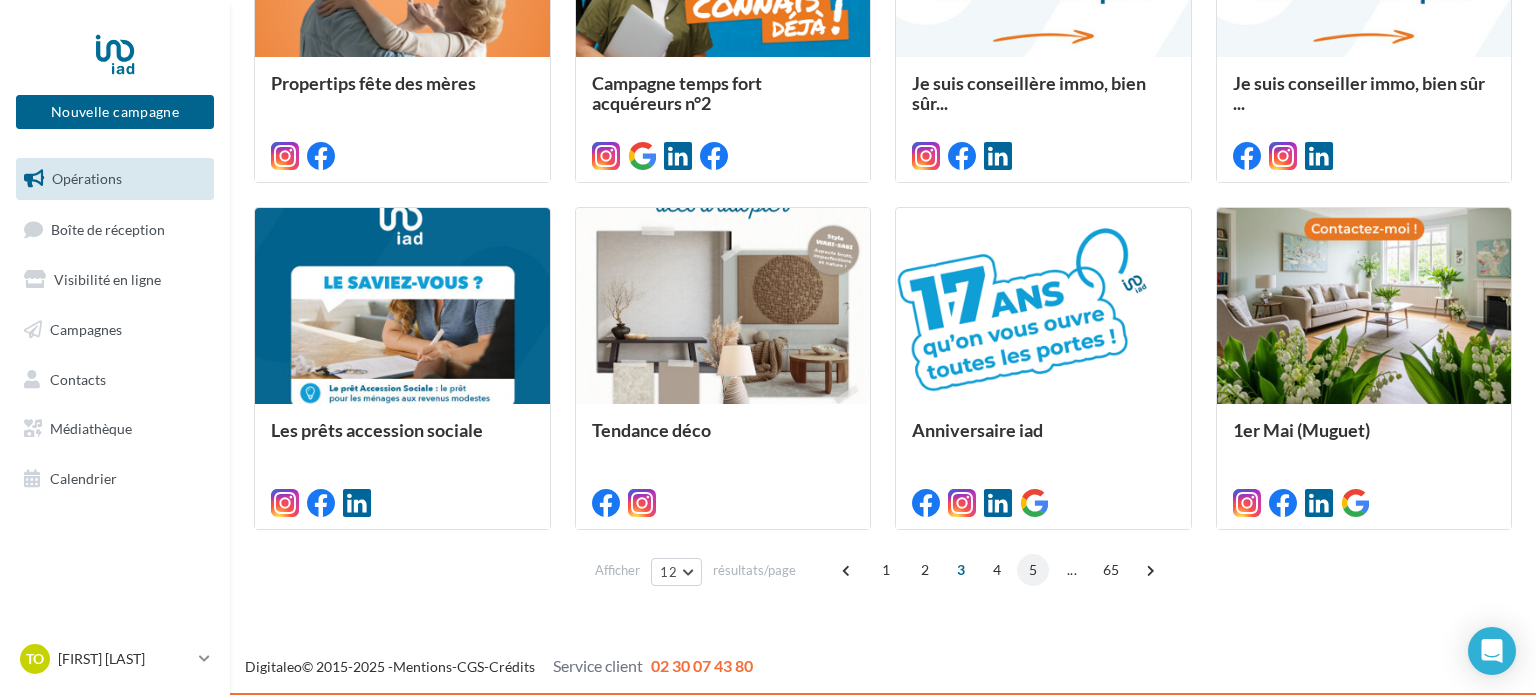 click on "5" at bounding box center [1033, 570] 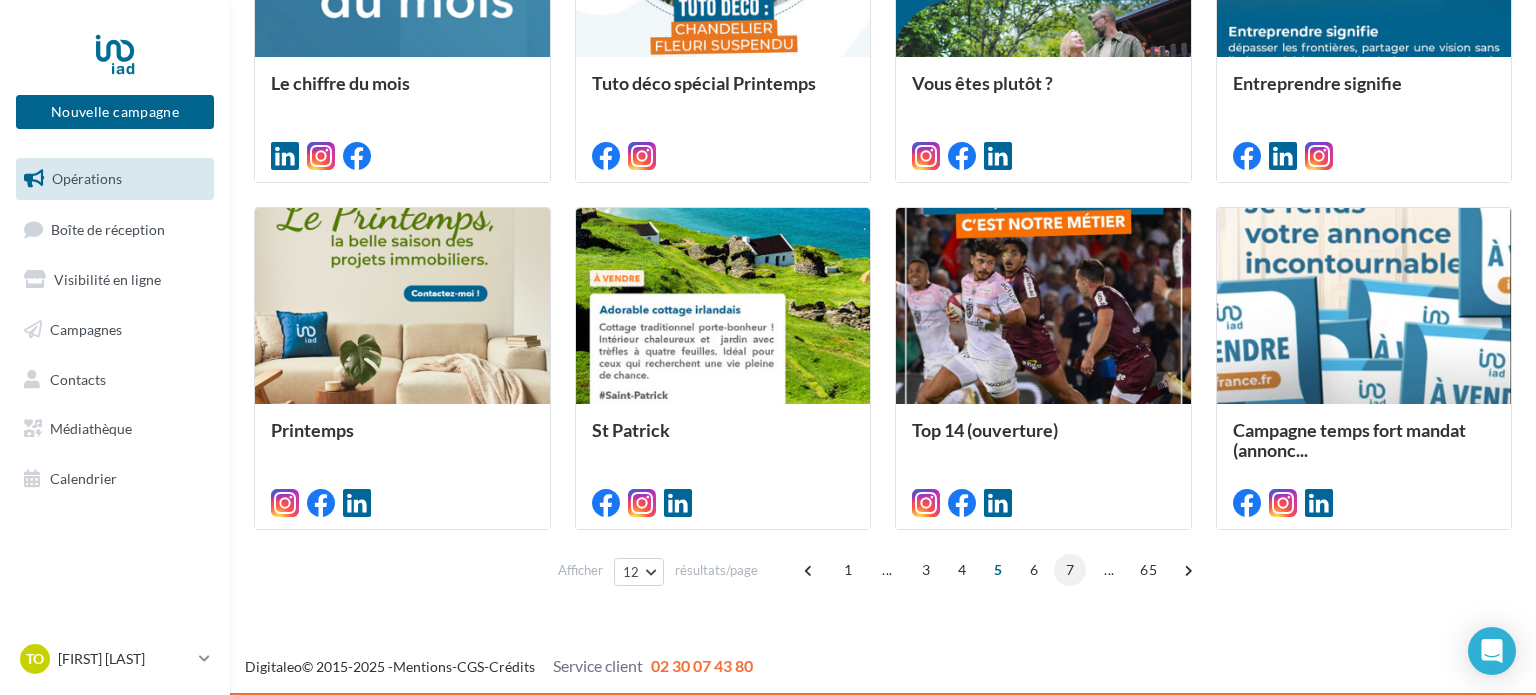click on "7" at bounding box center [1070, 570] 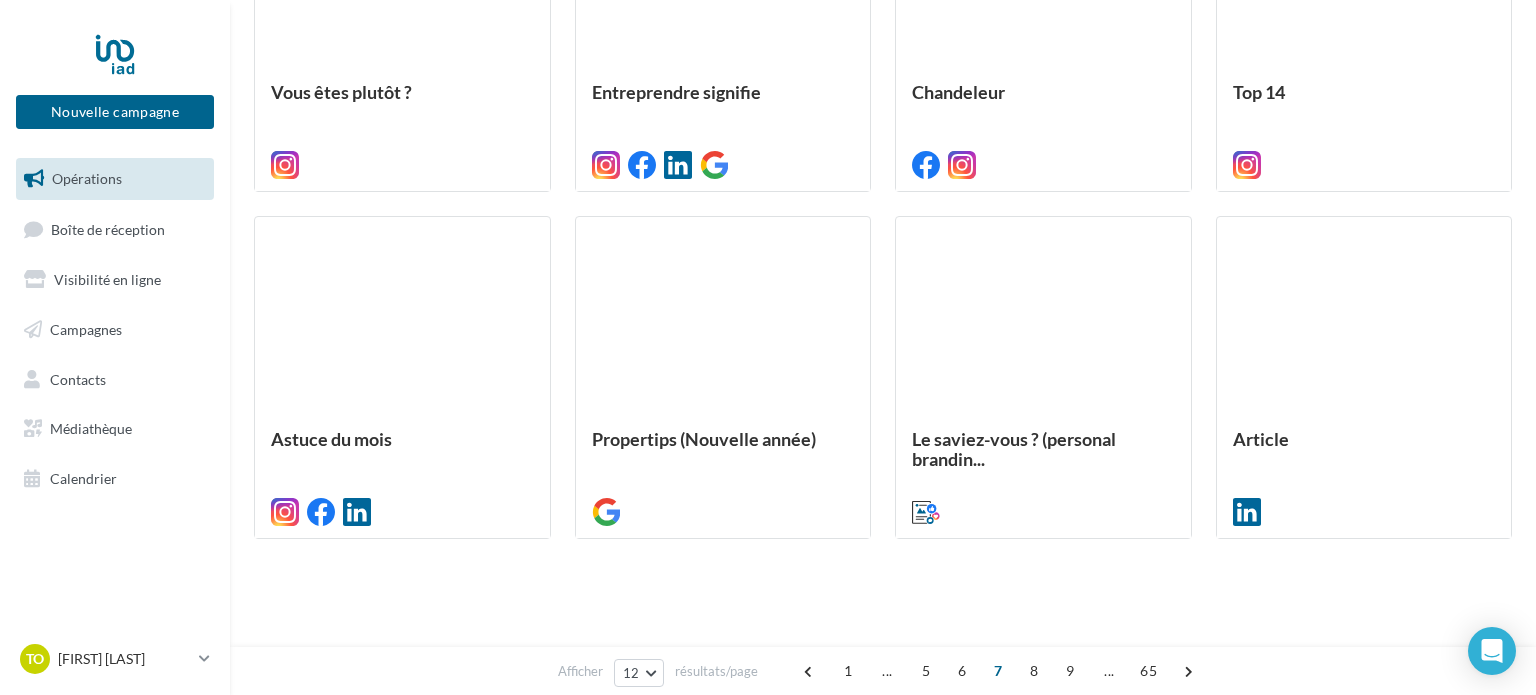 scroll, scrollTop: 1069, scrollLeft: 0, axis: vertical 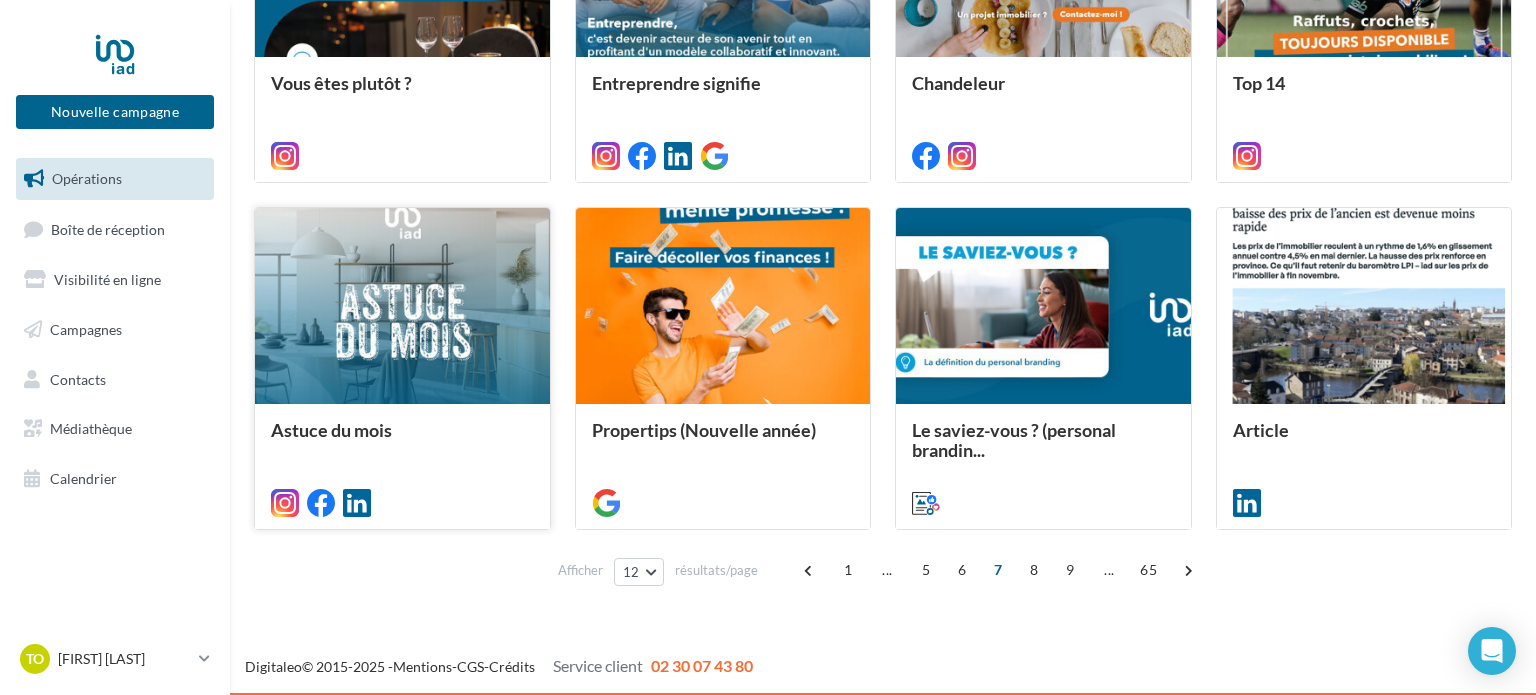 click at bounding box center (402, 307) 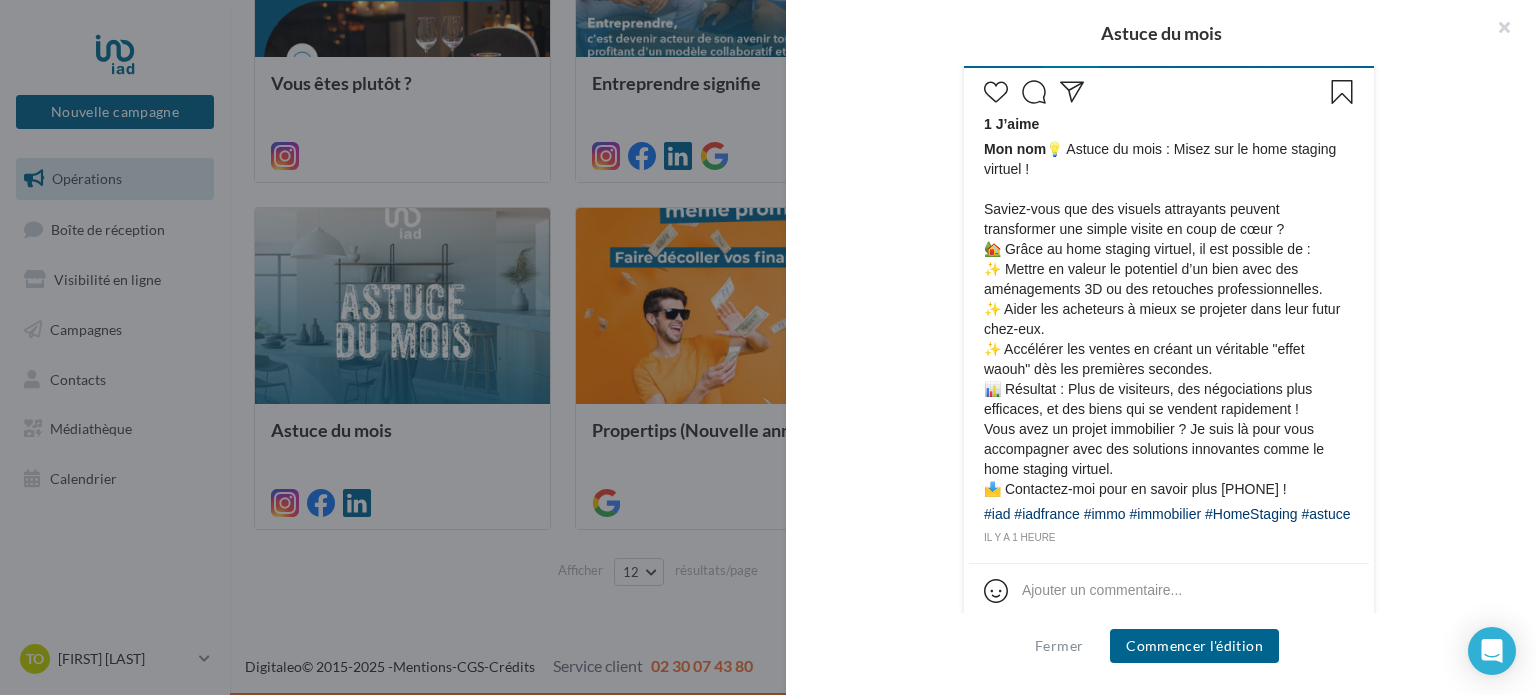scroll, scrollTop: 873, scrollLeft: 0, axis: vertical 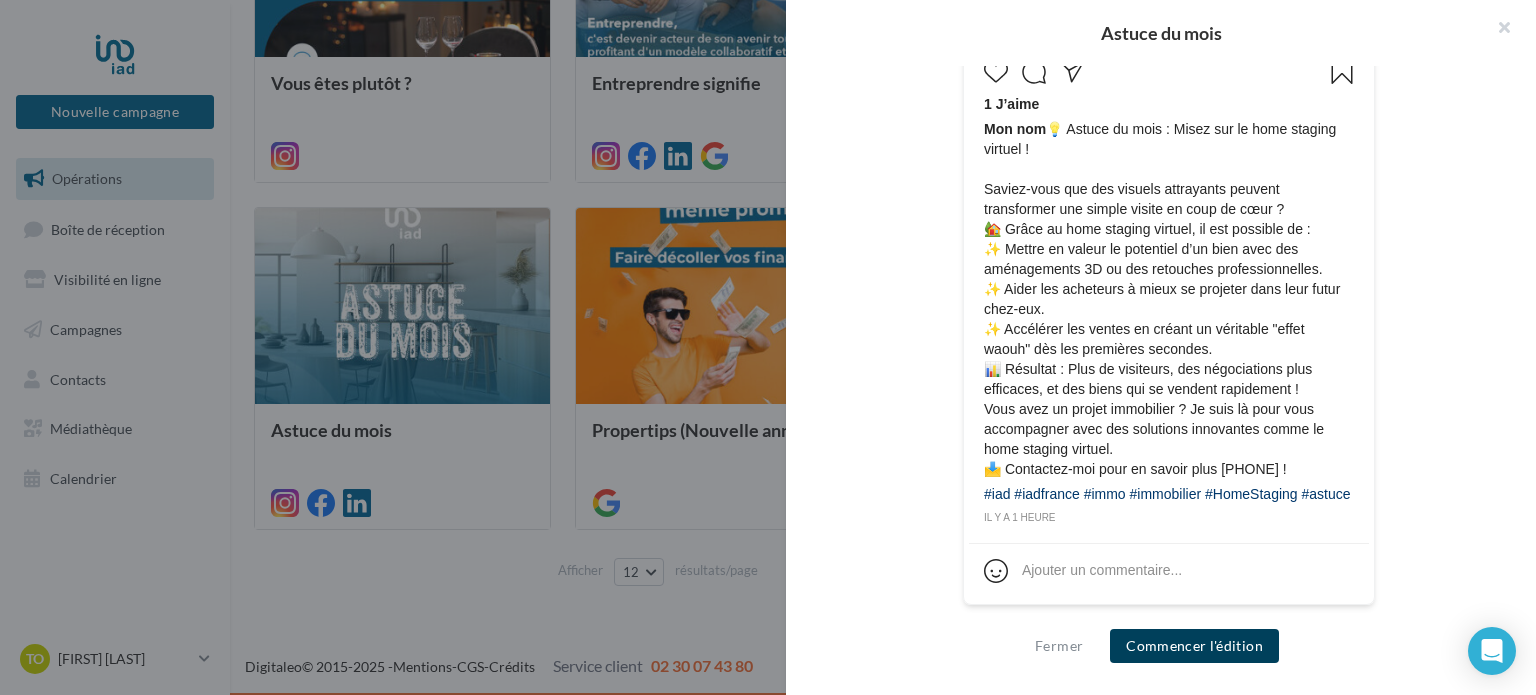 click on "Commencer l'édition" at bounding box center [1194, 646] 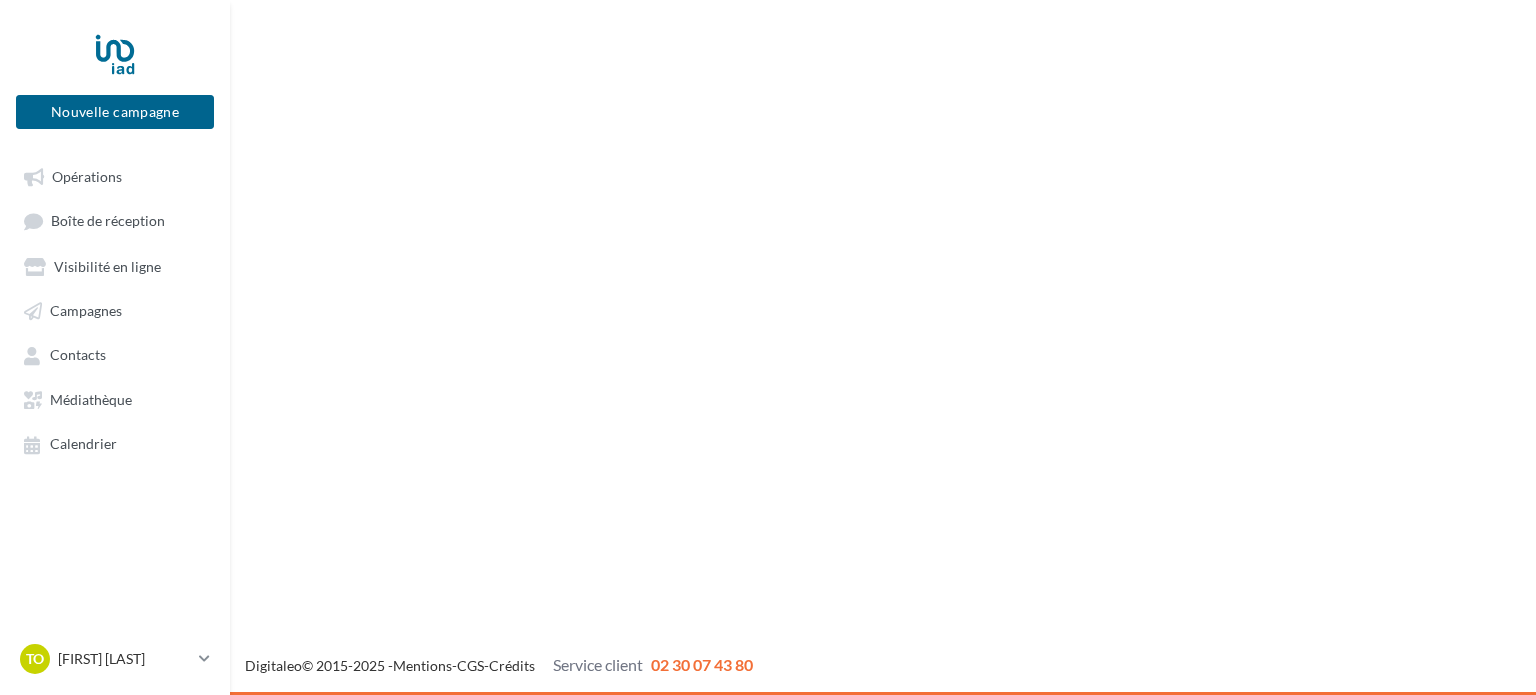 scroll, scrollTop: 0, scrollLeft: 0, axis: both 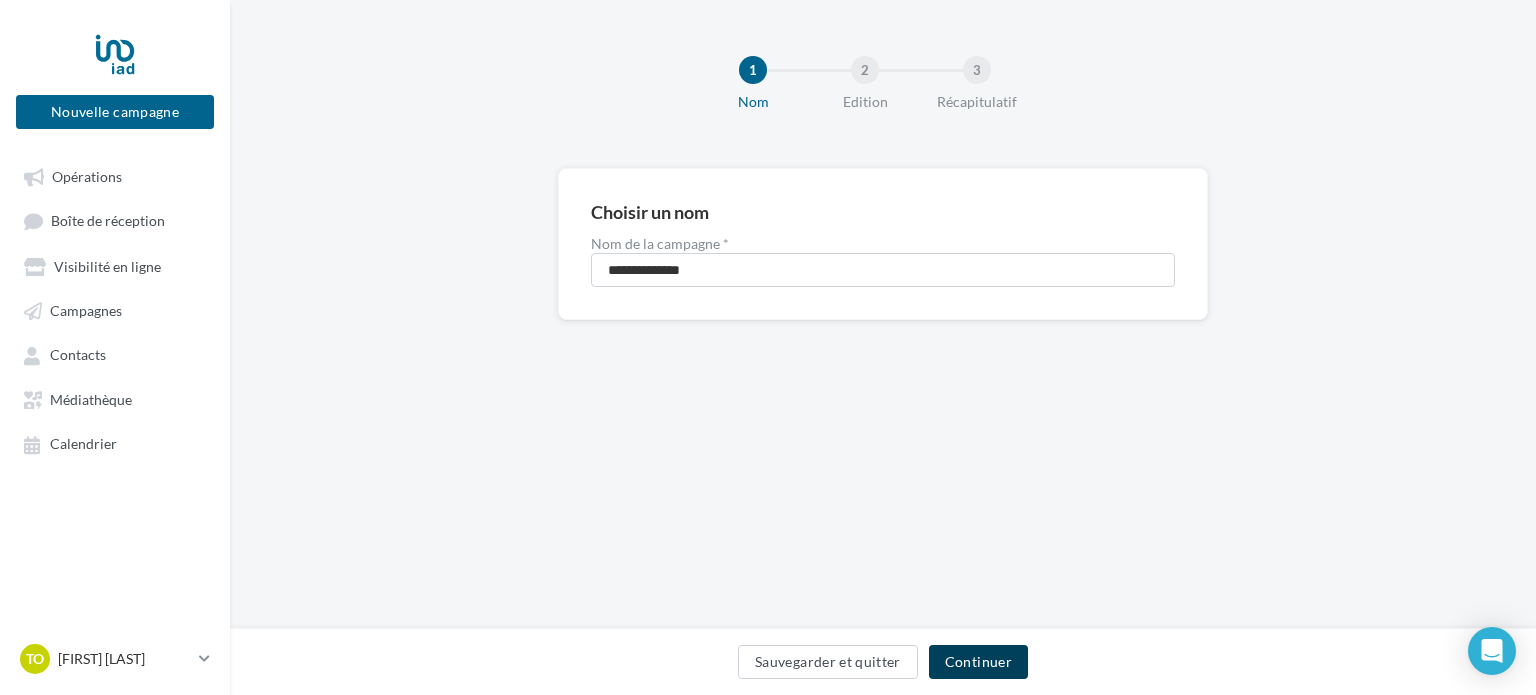click on "Continuer" at bounding box center [978, 662] 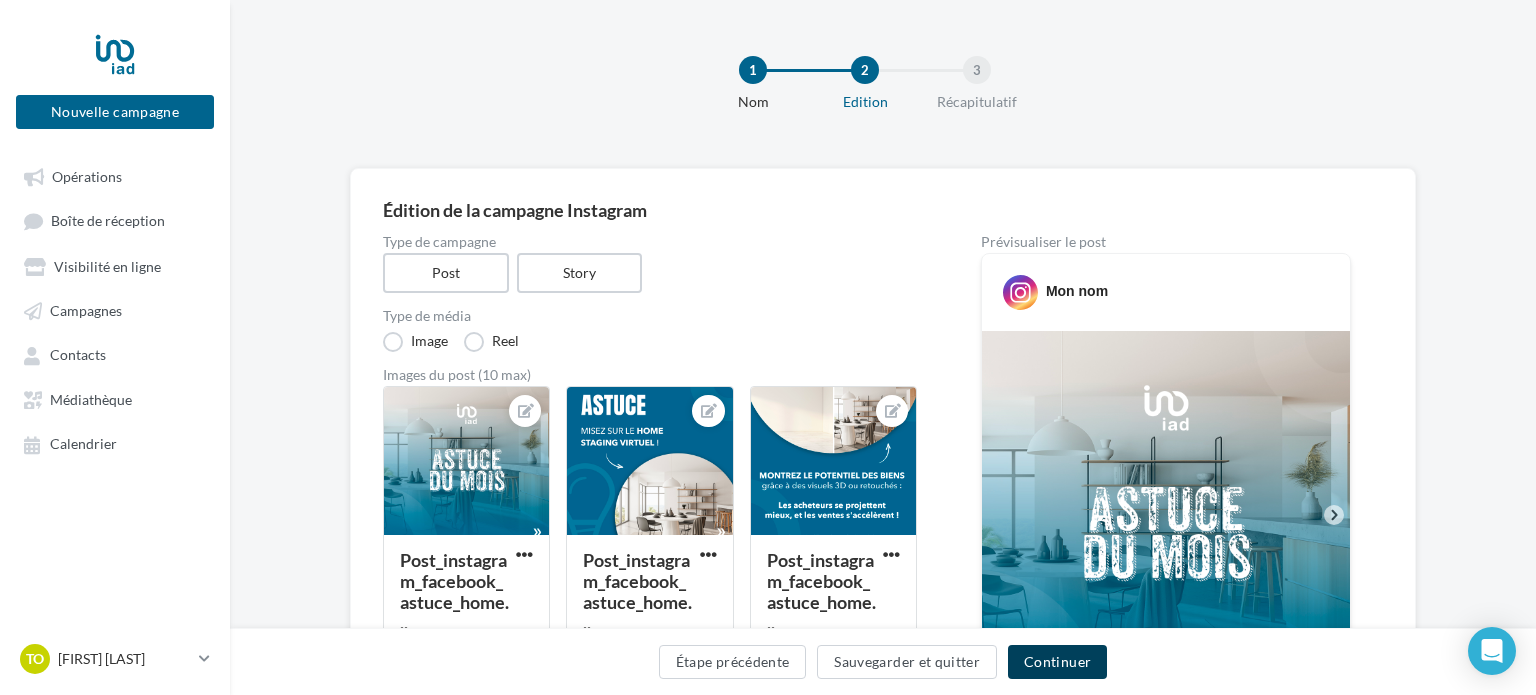 click on "Continuer" at bounding box center [1057, 662] 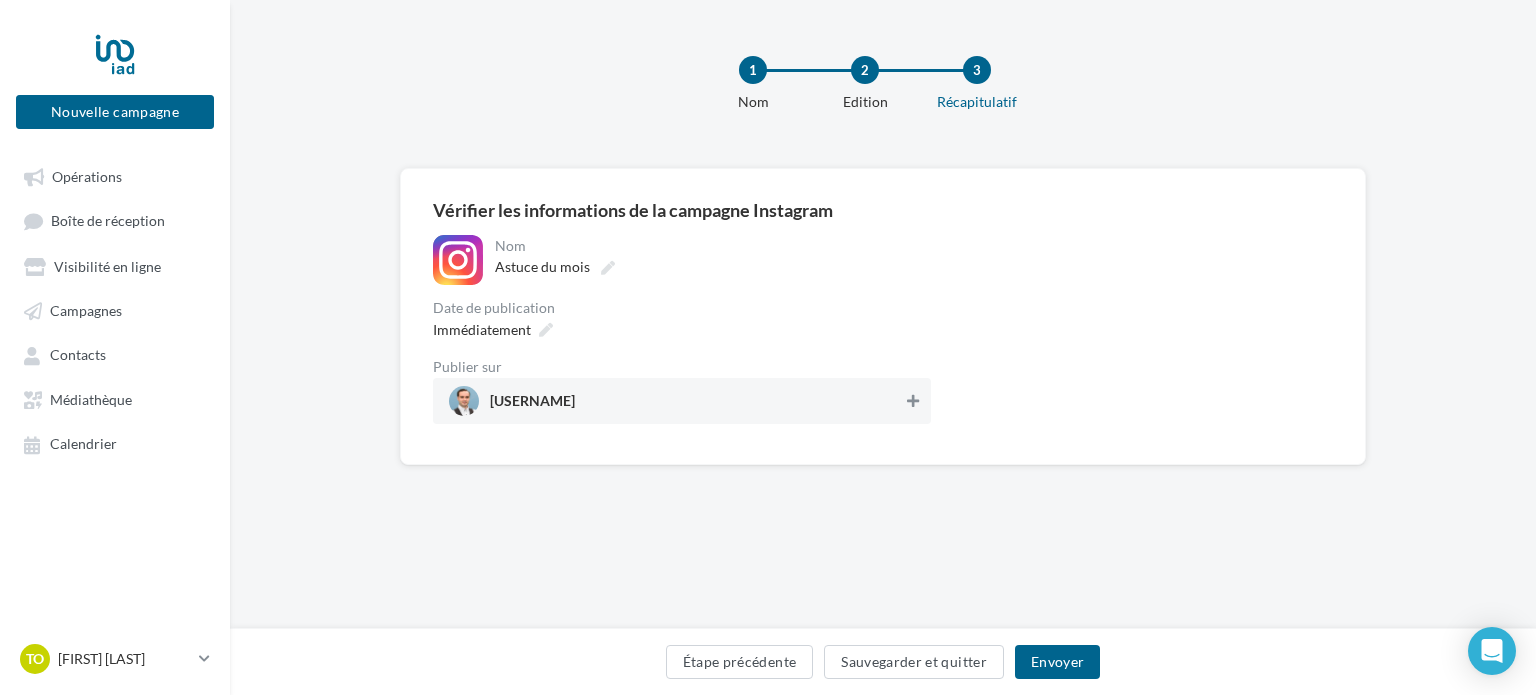 click at bounding box center (913, 401) 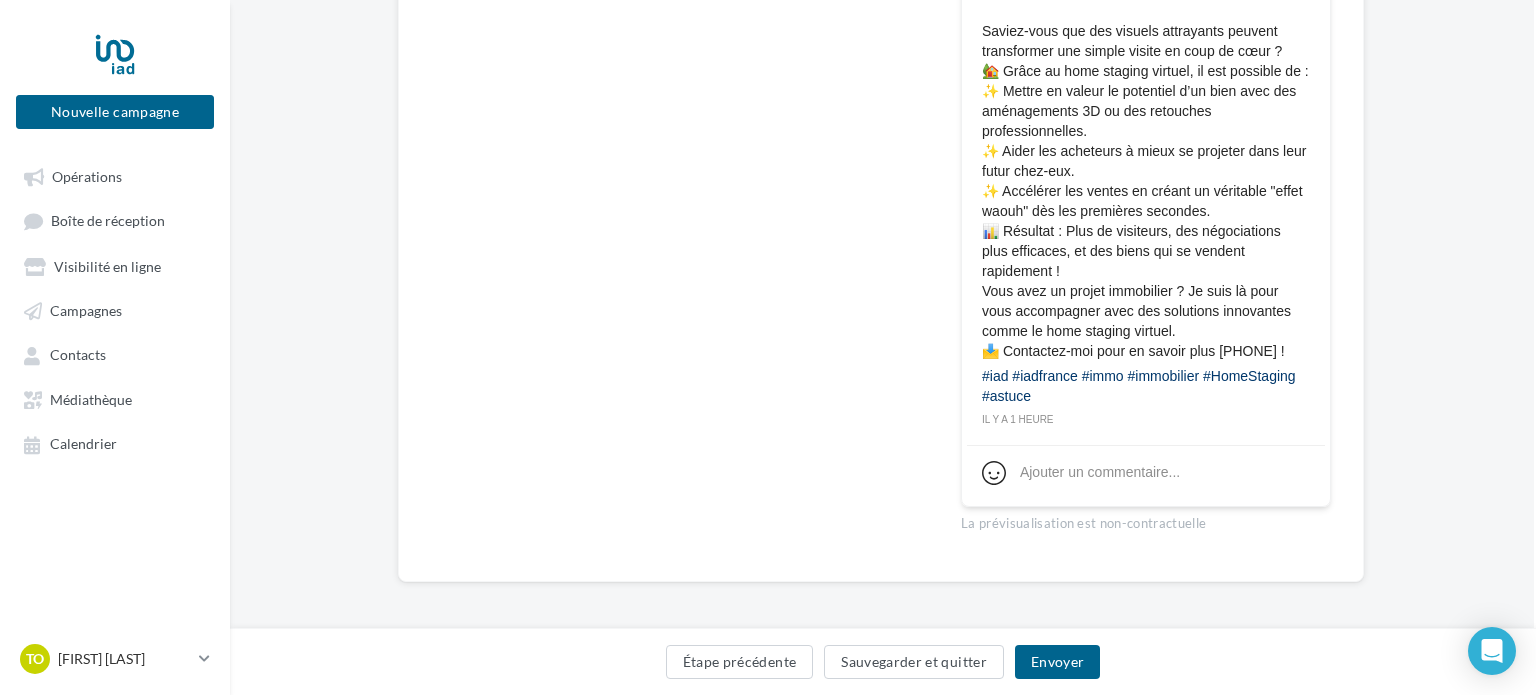 scroll, scrollTop: 795, scrollLeft: 1, axis: both 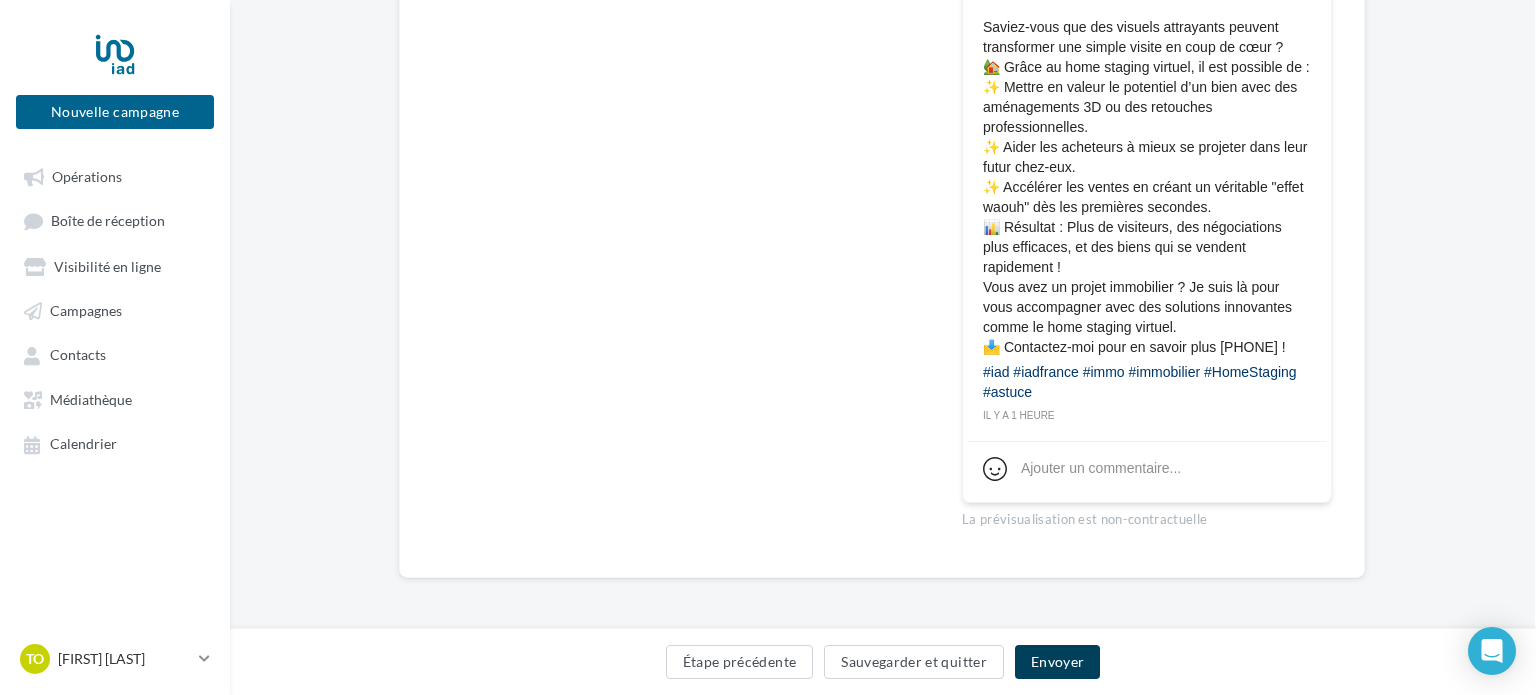 click on "Envoyer" at bounding box center [1057, 662] 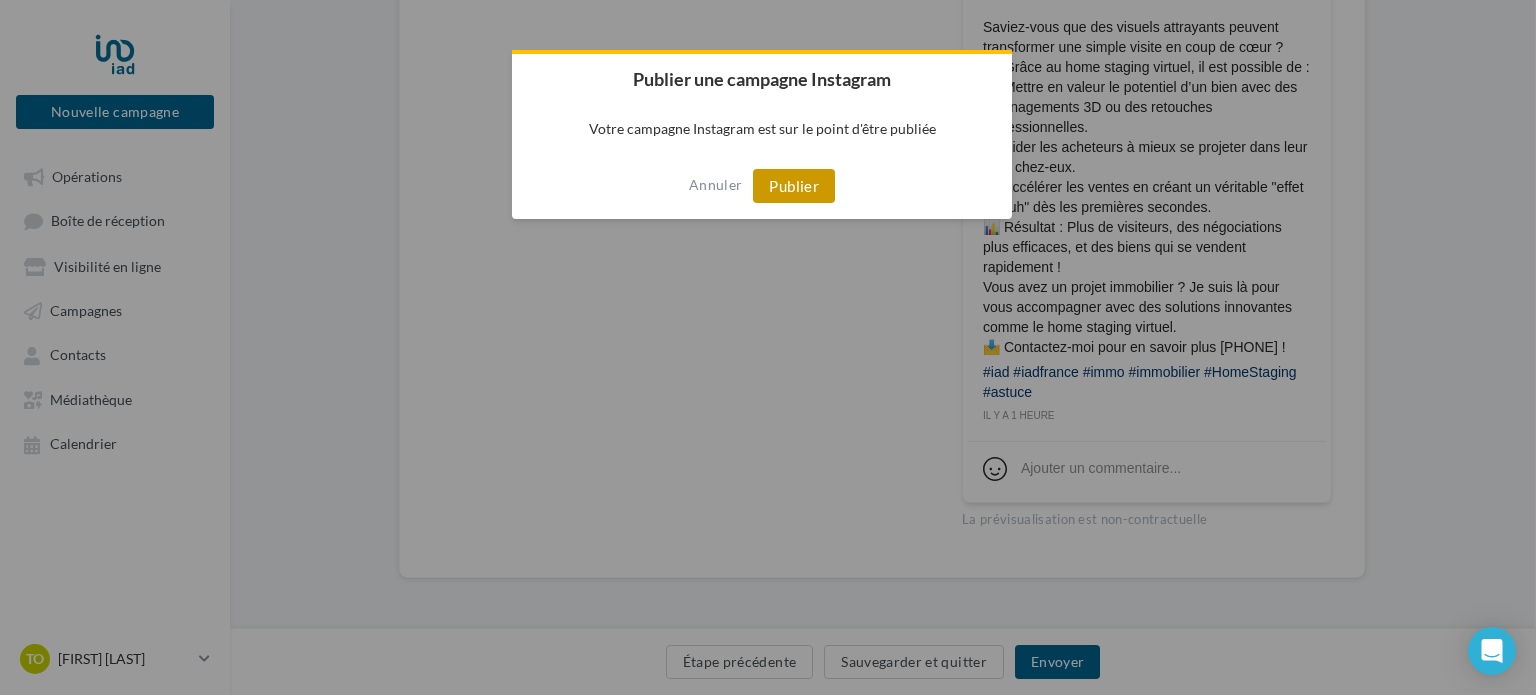 click on "Publier" at bounding box center (794, 186) 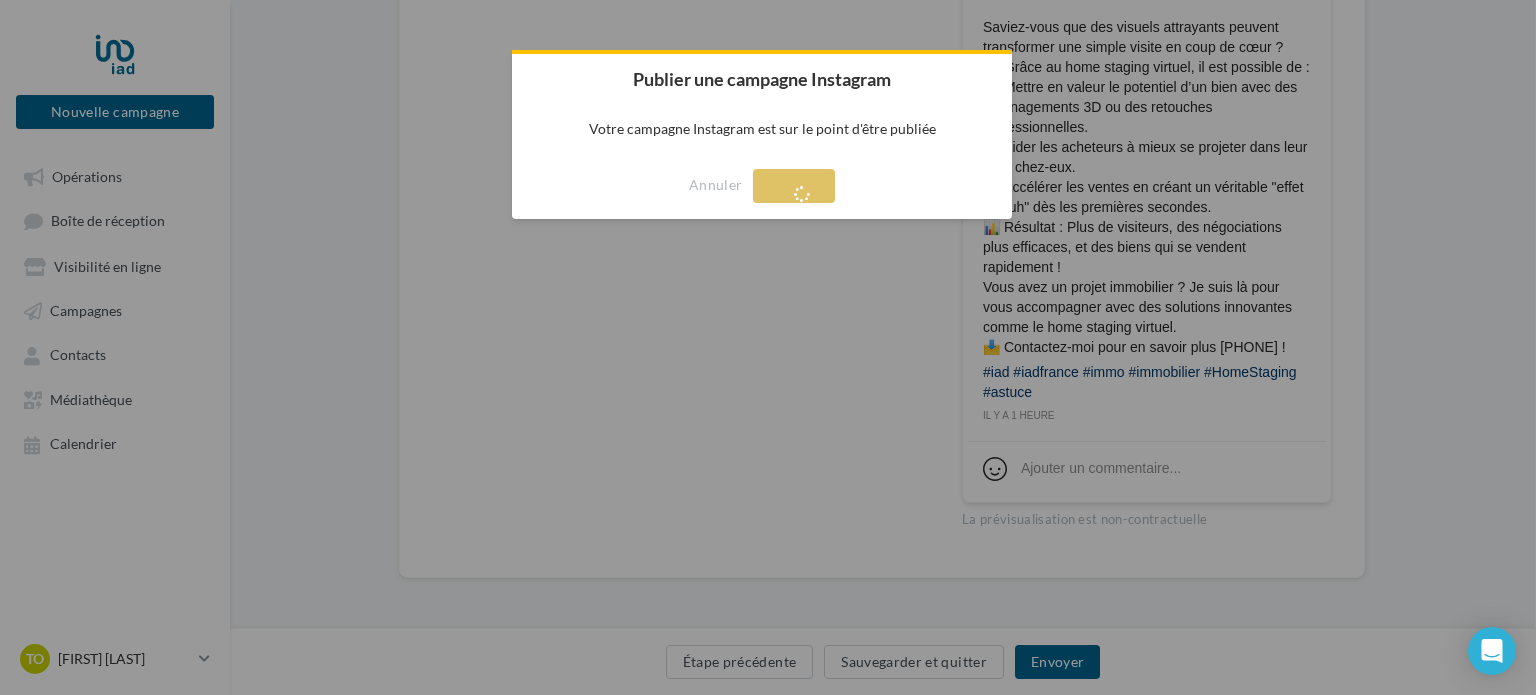 scroll, scrollTop: 32, scrollLeft: 0, axis: vertical 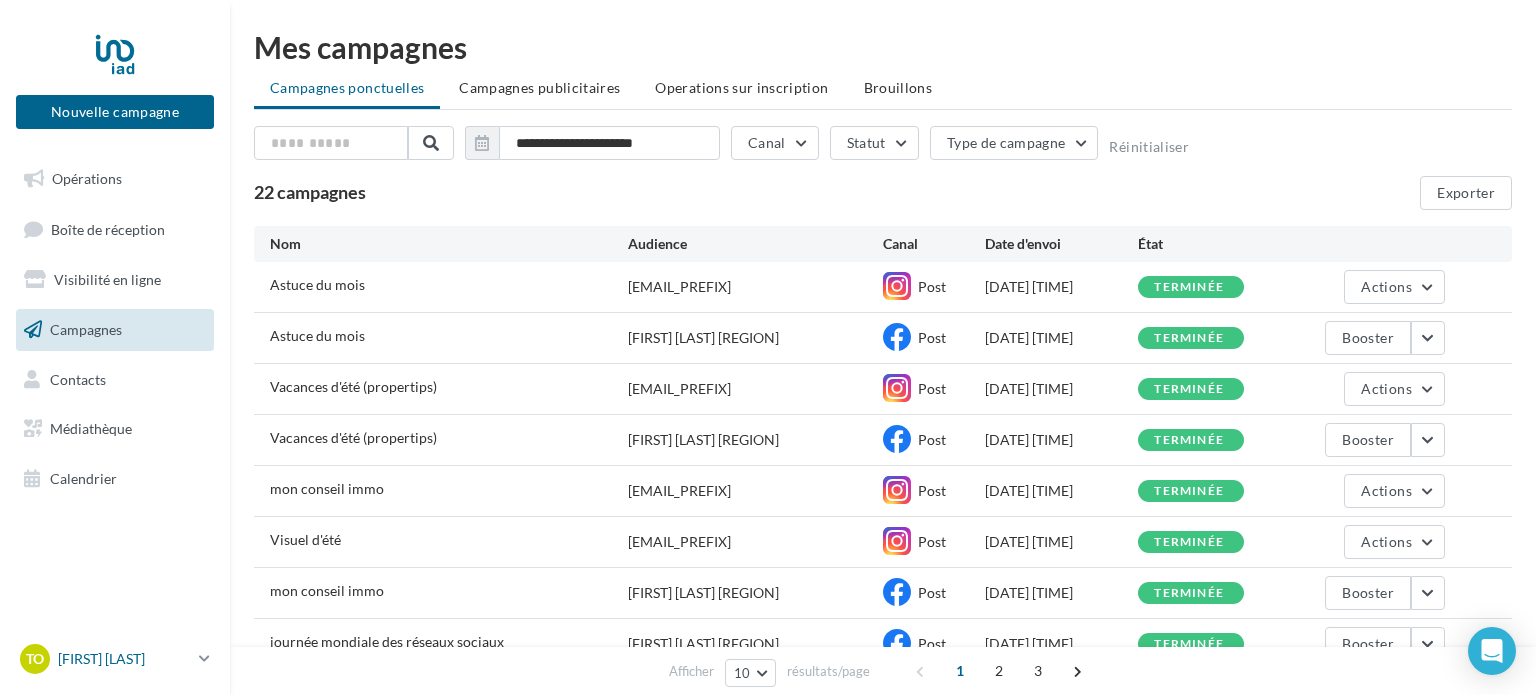 click on "[FIRST] [LAST]" at bounding box center [124, 659] 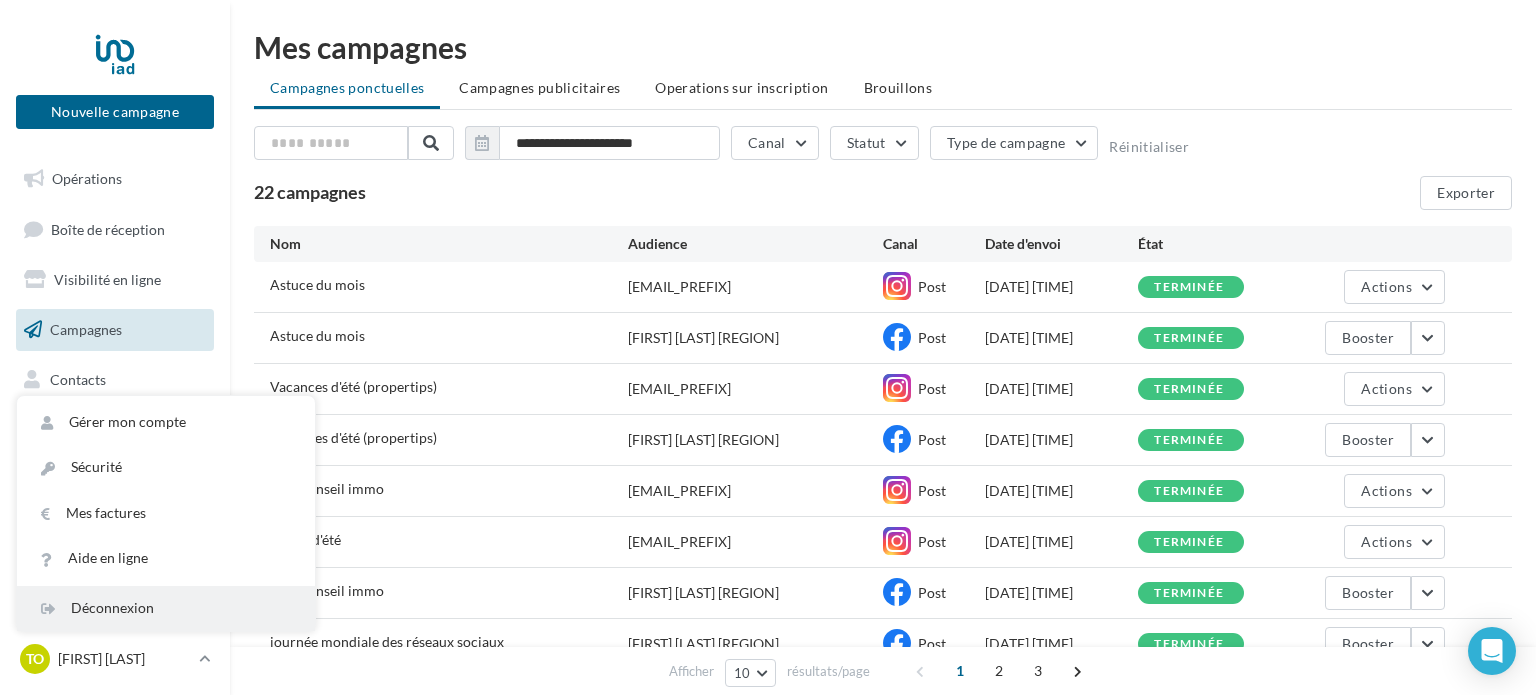 click on "Déconnexion" at bounding box center (166, 608) 